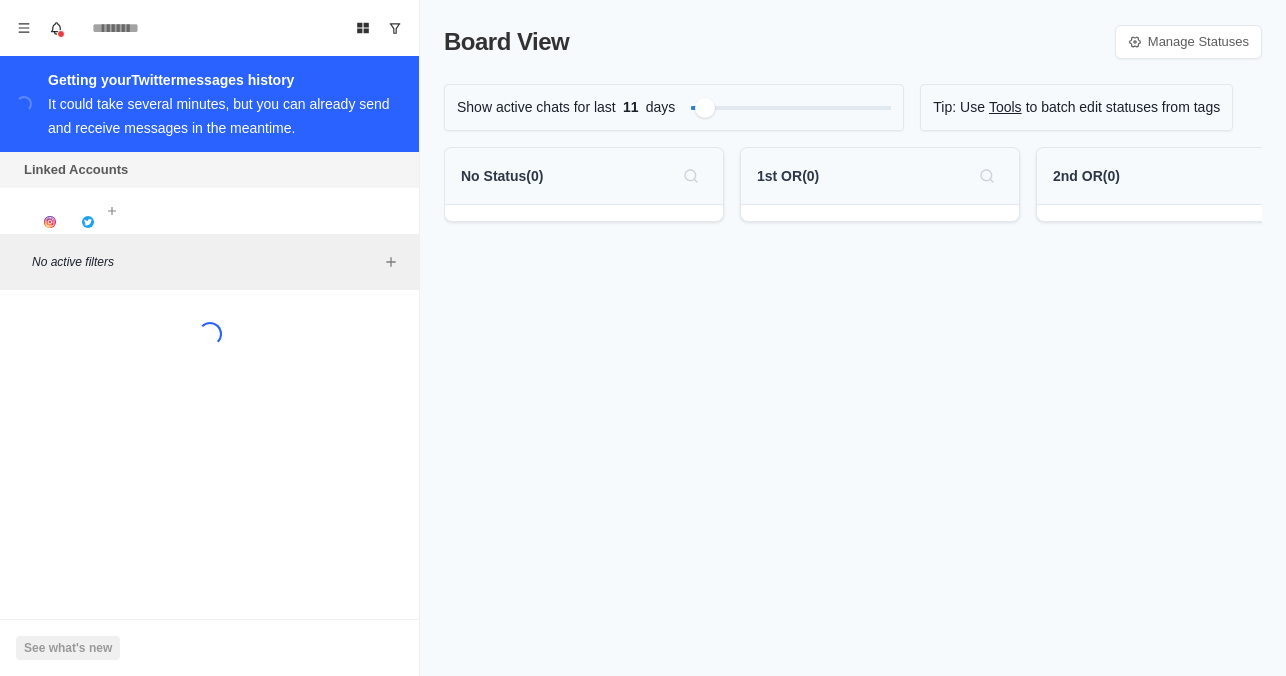 scroll, scrollTop: 0, scrollLeft: 0, axis: both 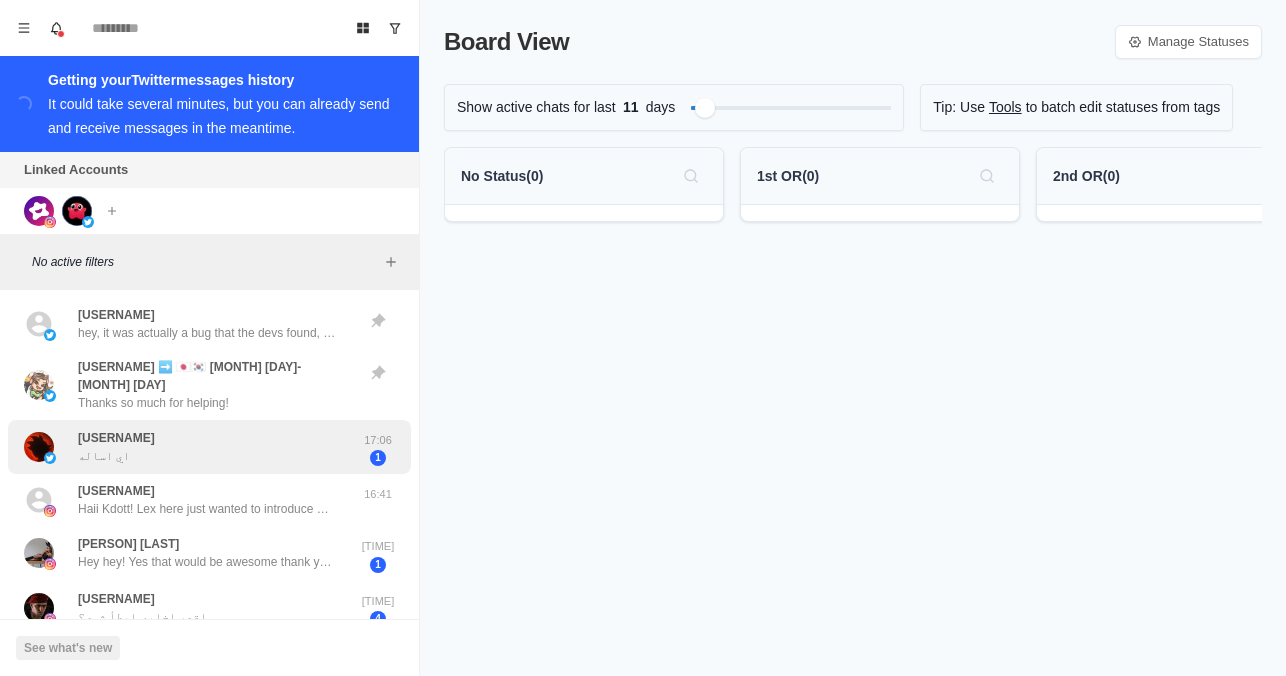 click on "بدر اي اساله" at bounding box center (188, 447) 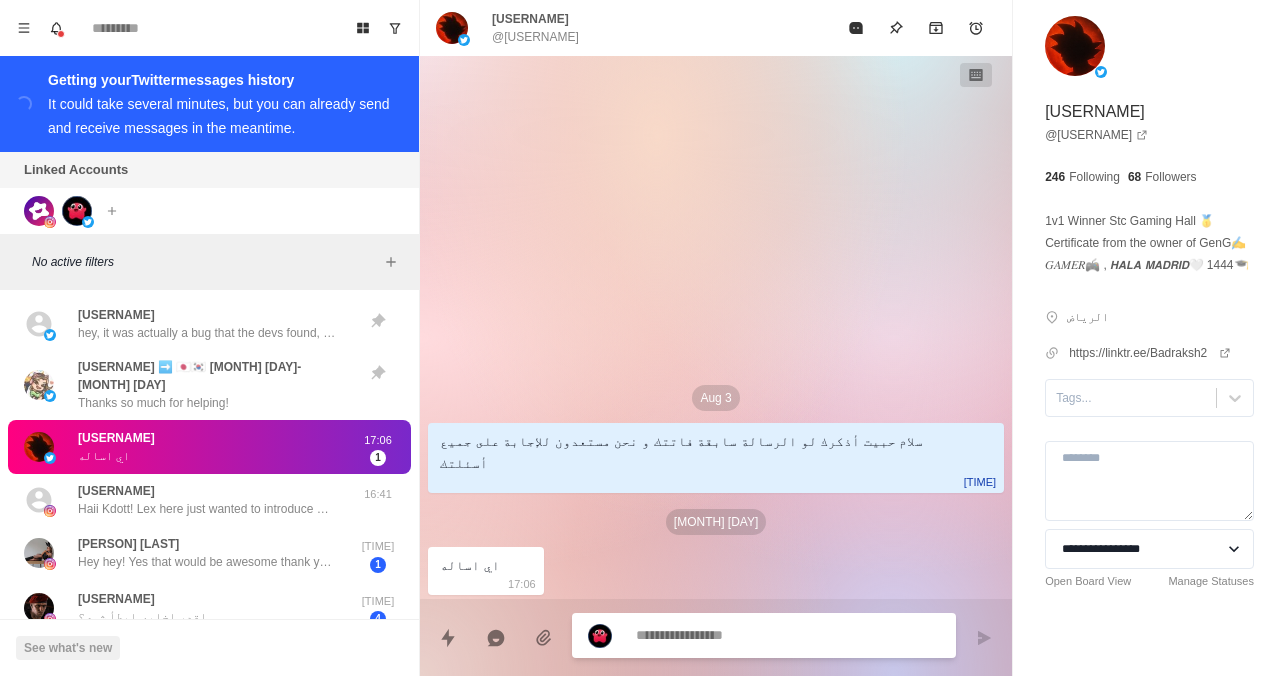 click at bounding box center [788, 635] 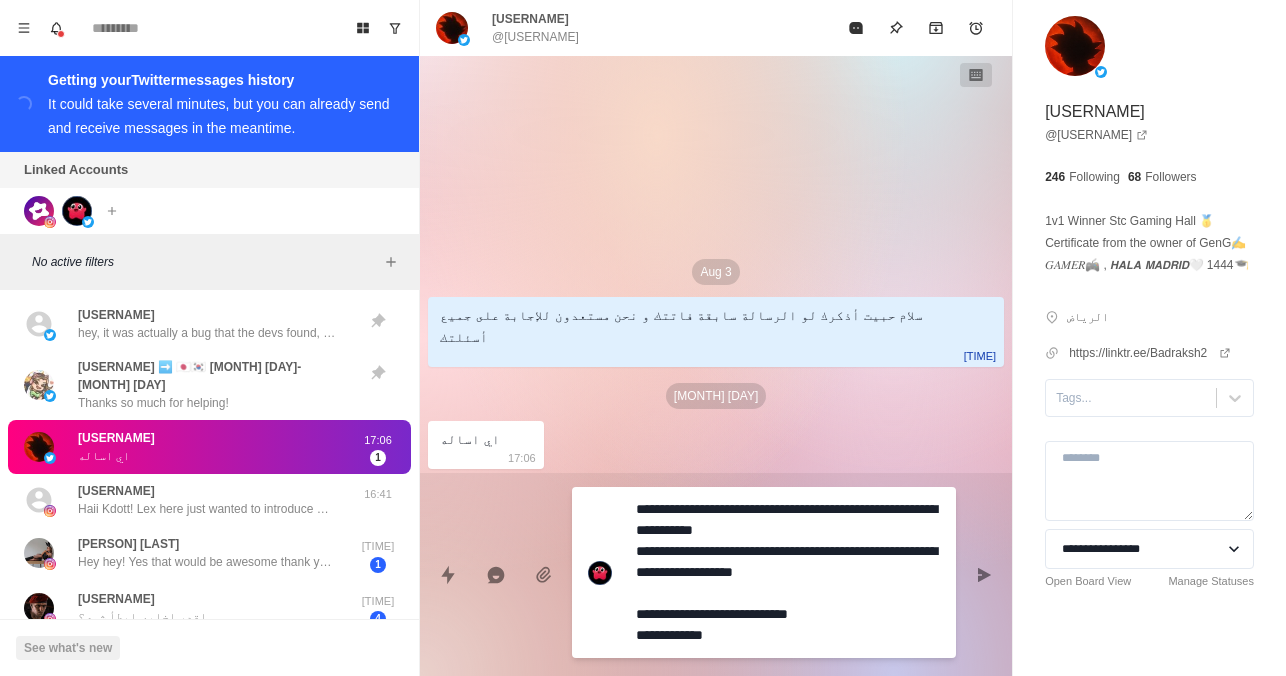 type on "*" 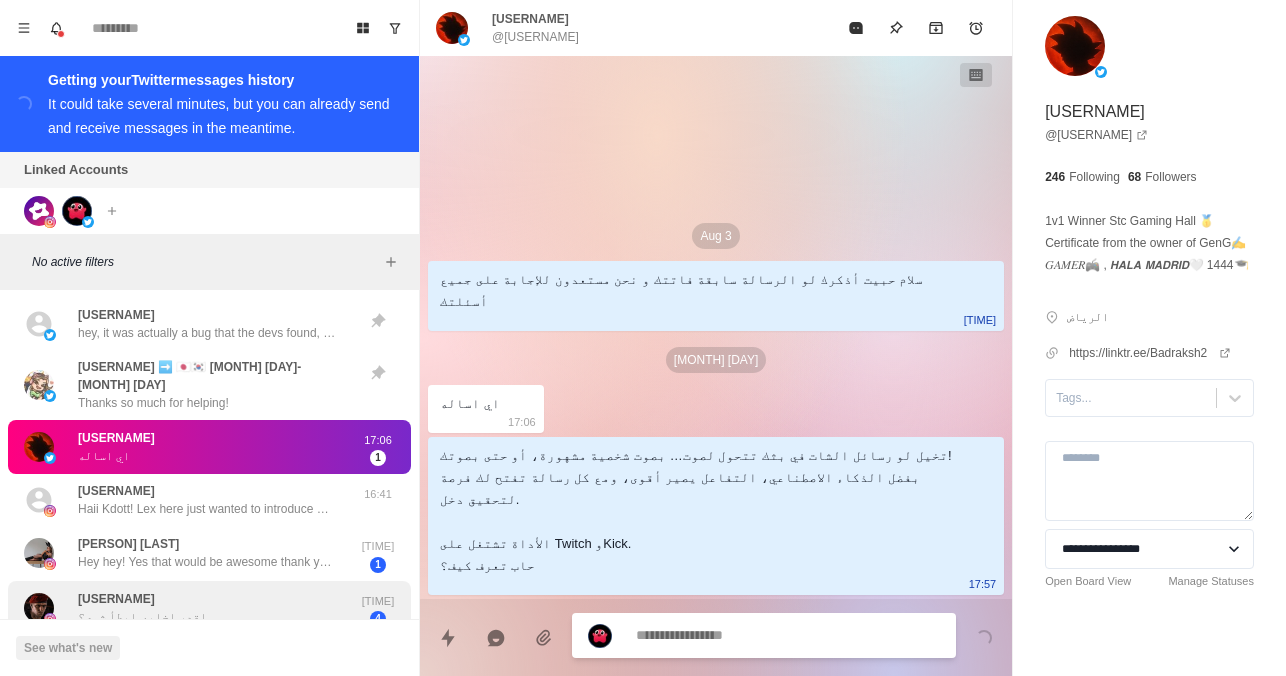 click on "@[USERNAME] اقدر اخليه ابطأ شوي؟" at bounding box center (188, 608) 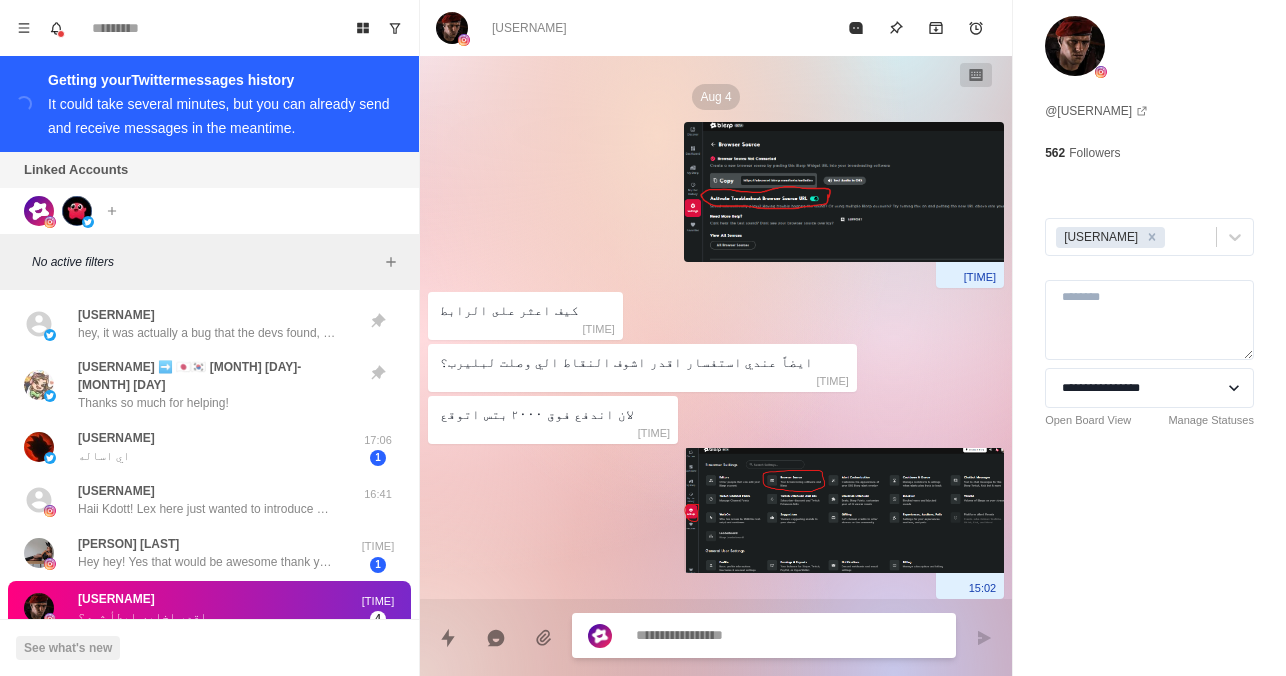 scroll, scrollTop: 2827, scrollLeft: 0, axis: vertical 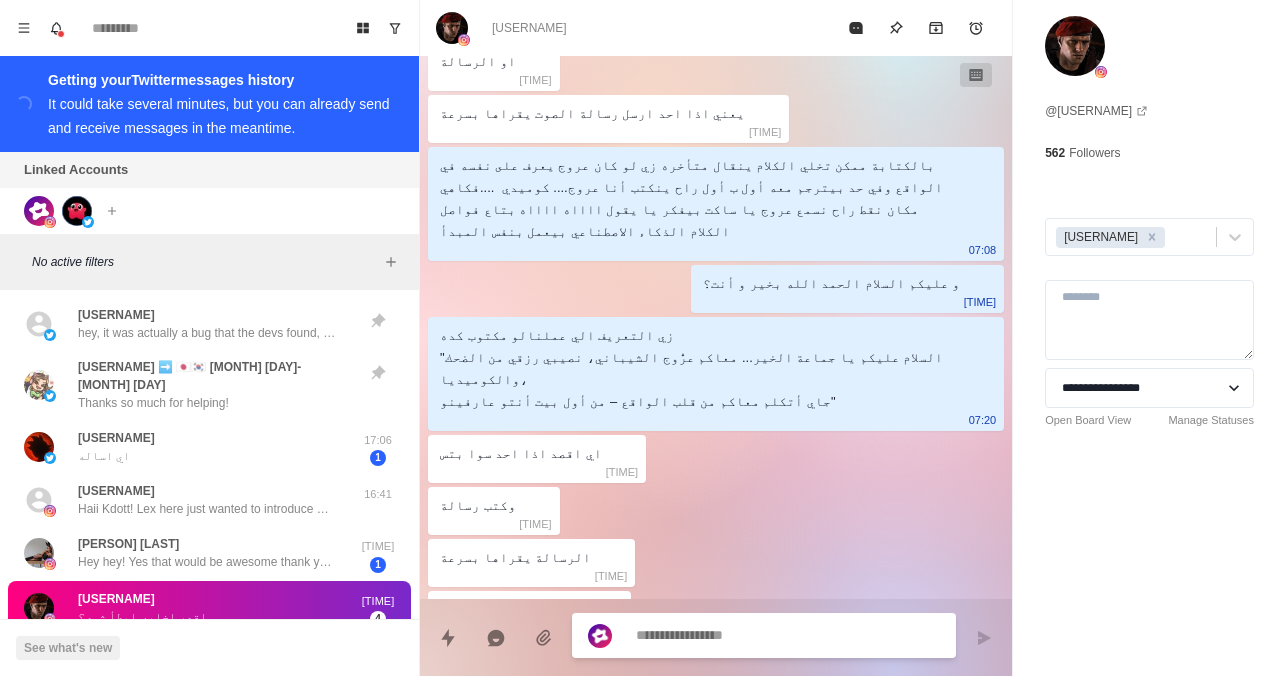 click at bounding box center (788, 635) 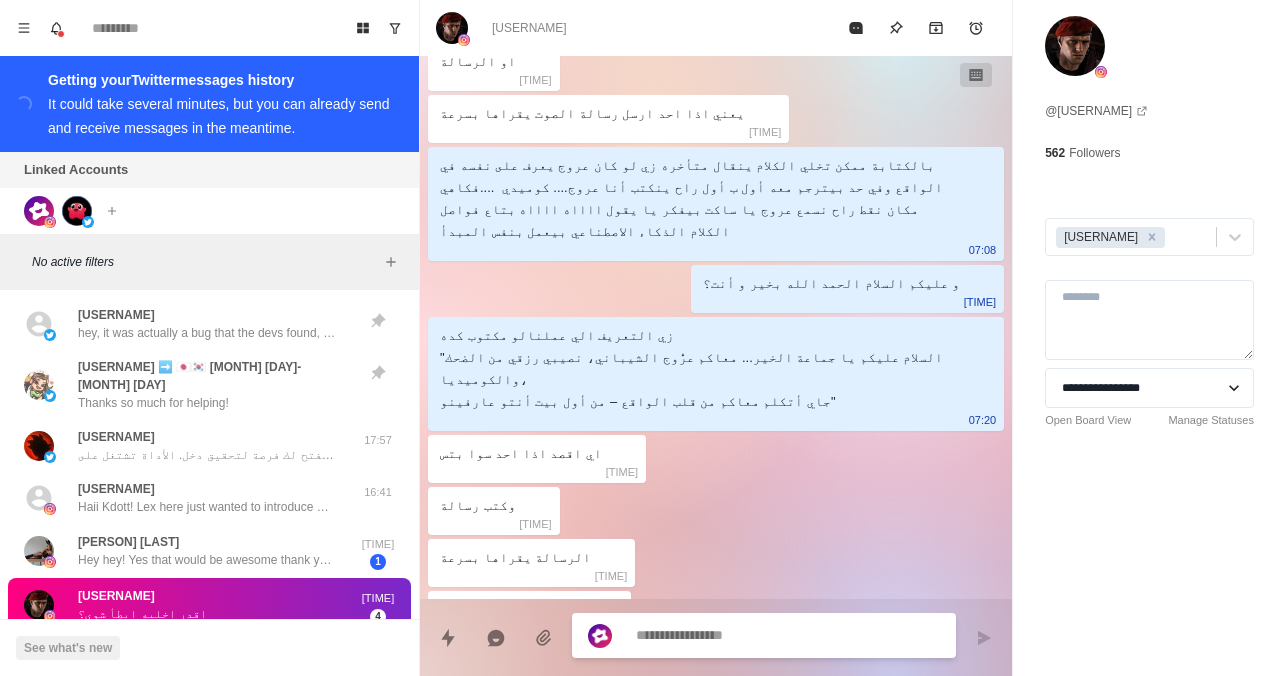 click at bounding box center [788, 635] 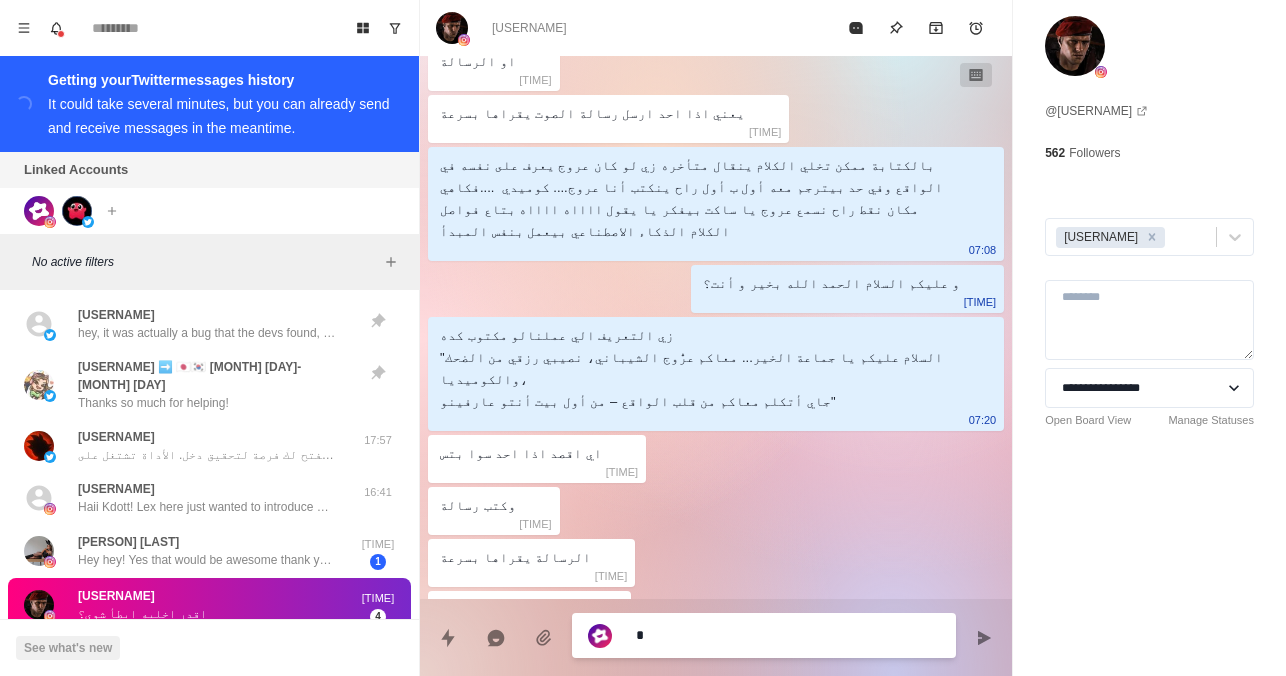 type on "*" 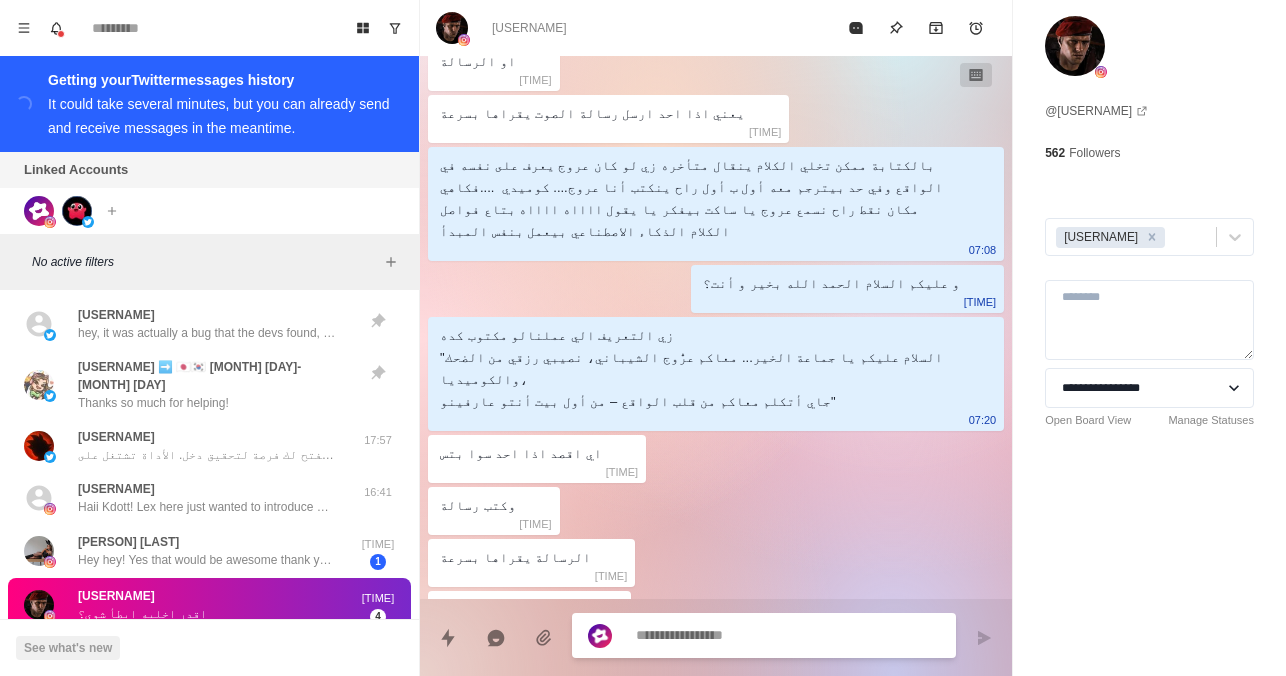 type on "*" 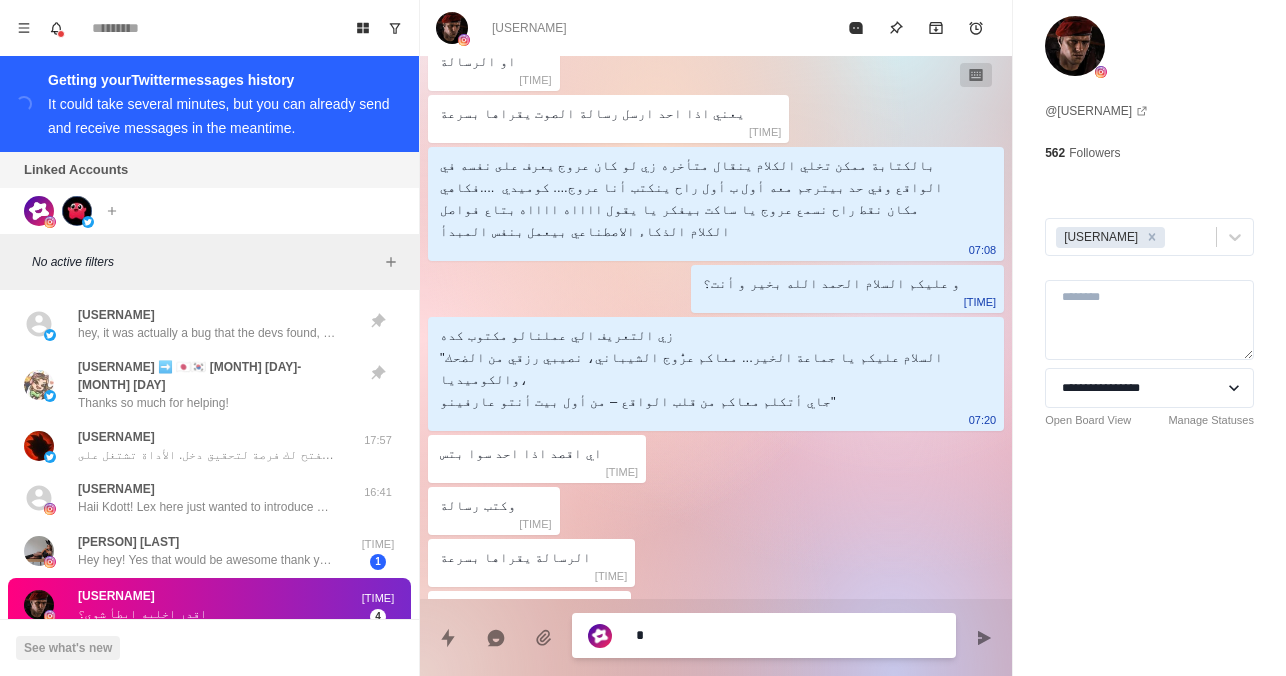 type on "*" 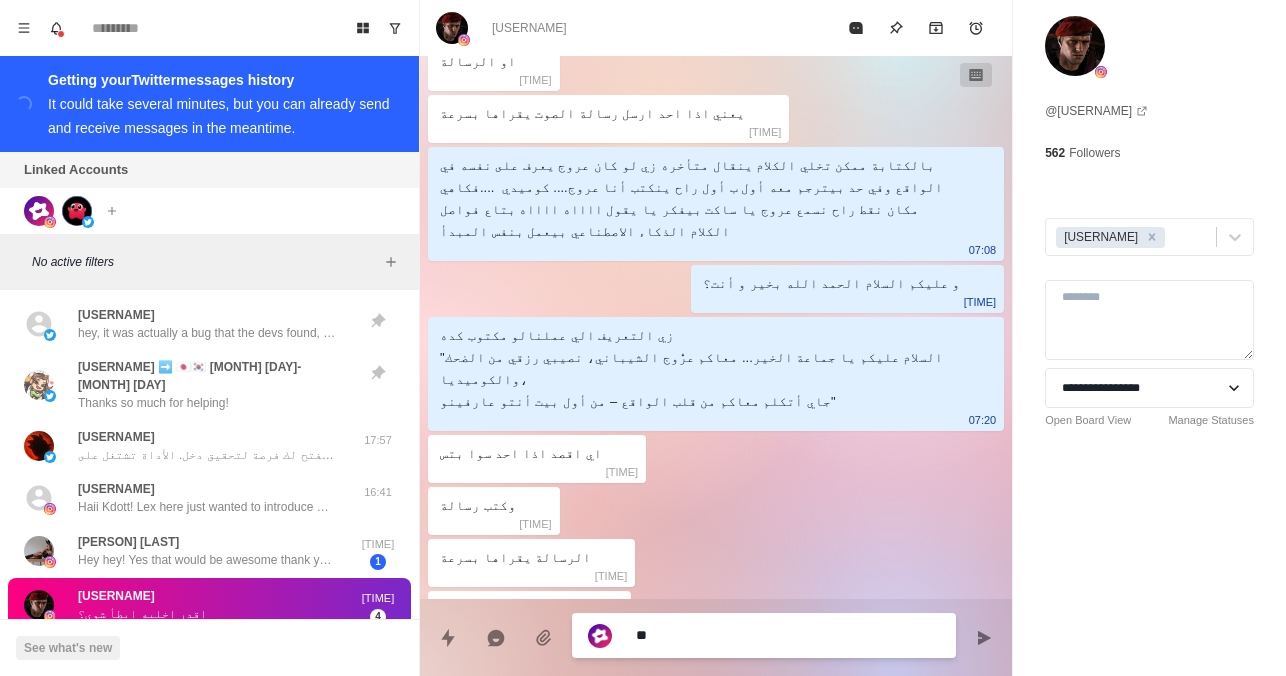 type on "*" 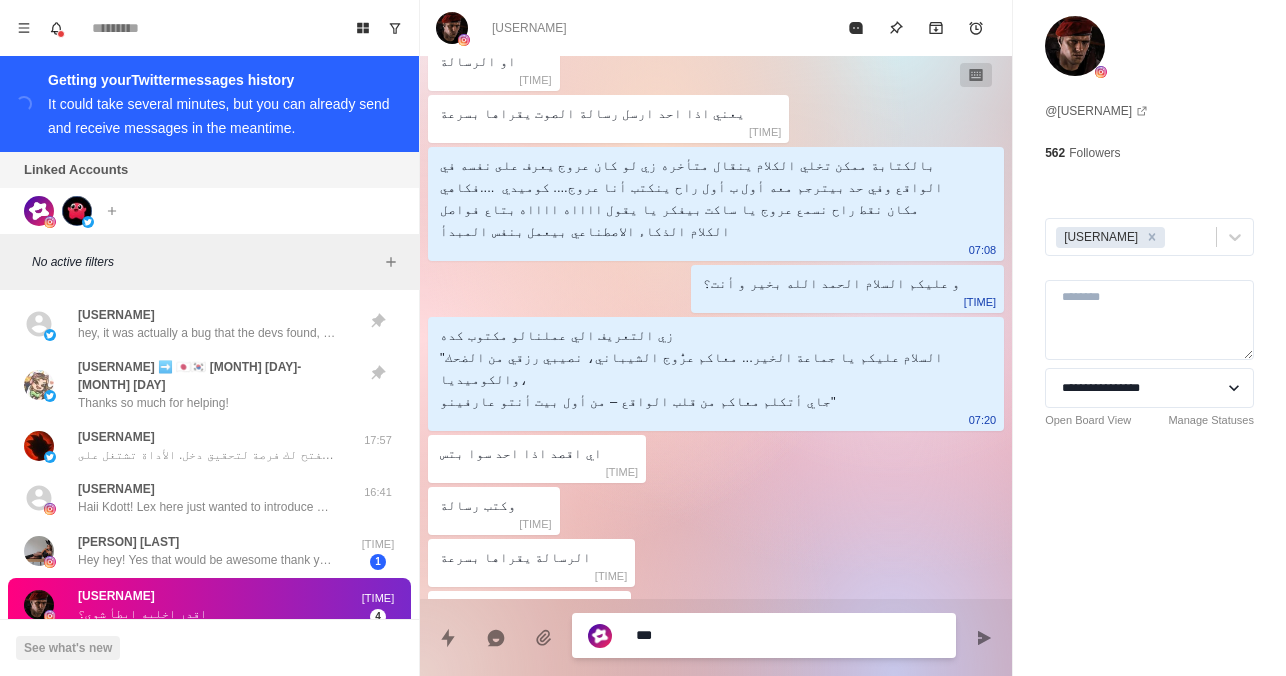 type on "*" 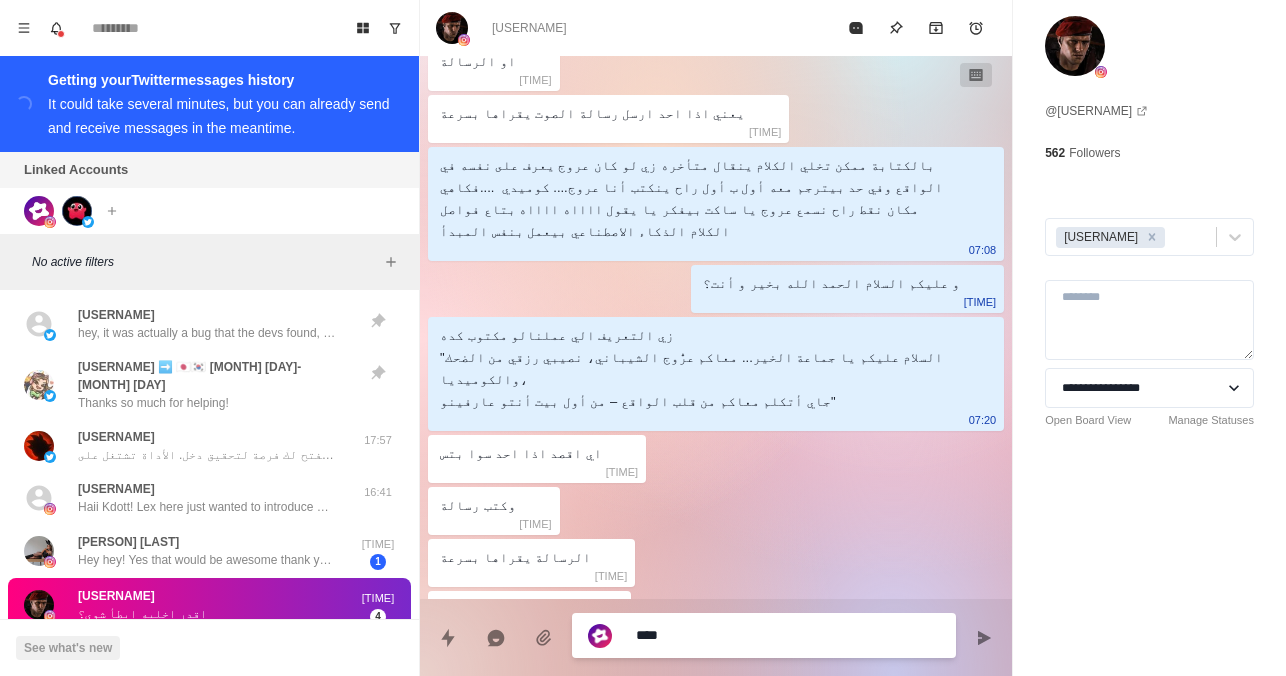 type on "*" 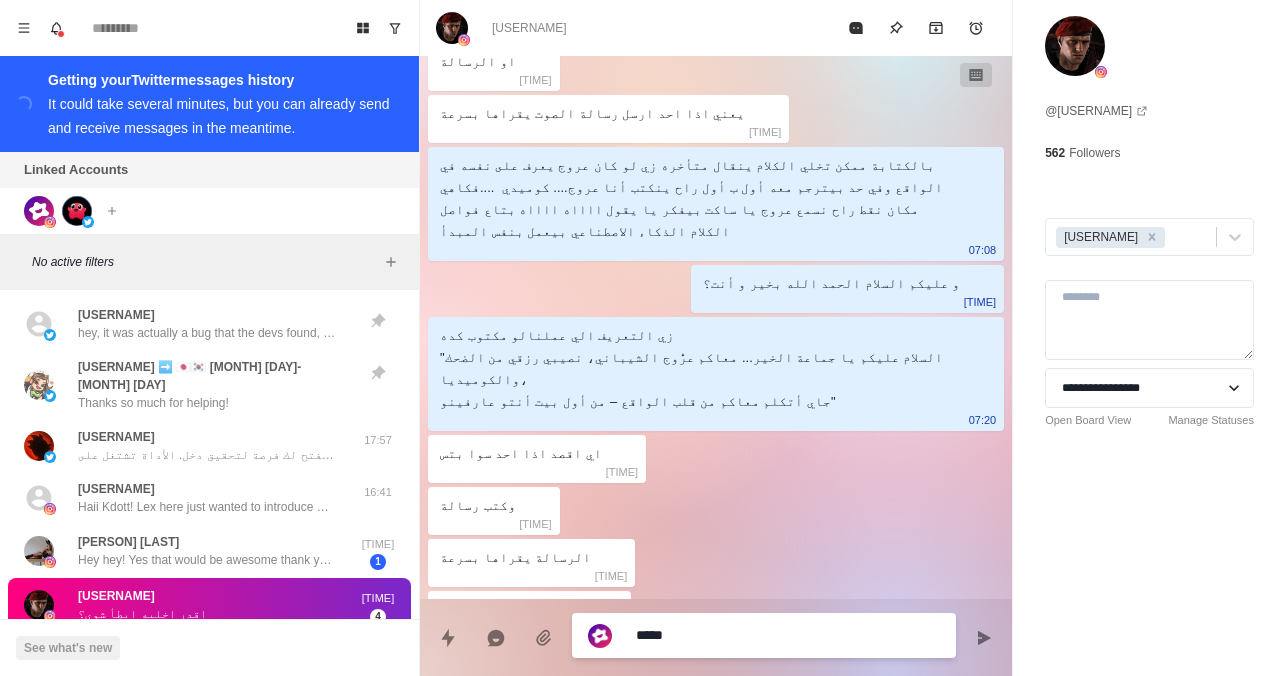 type on "*" 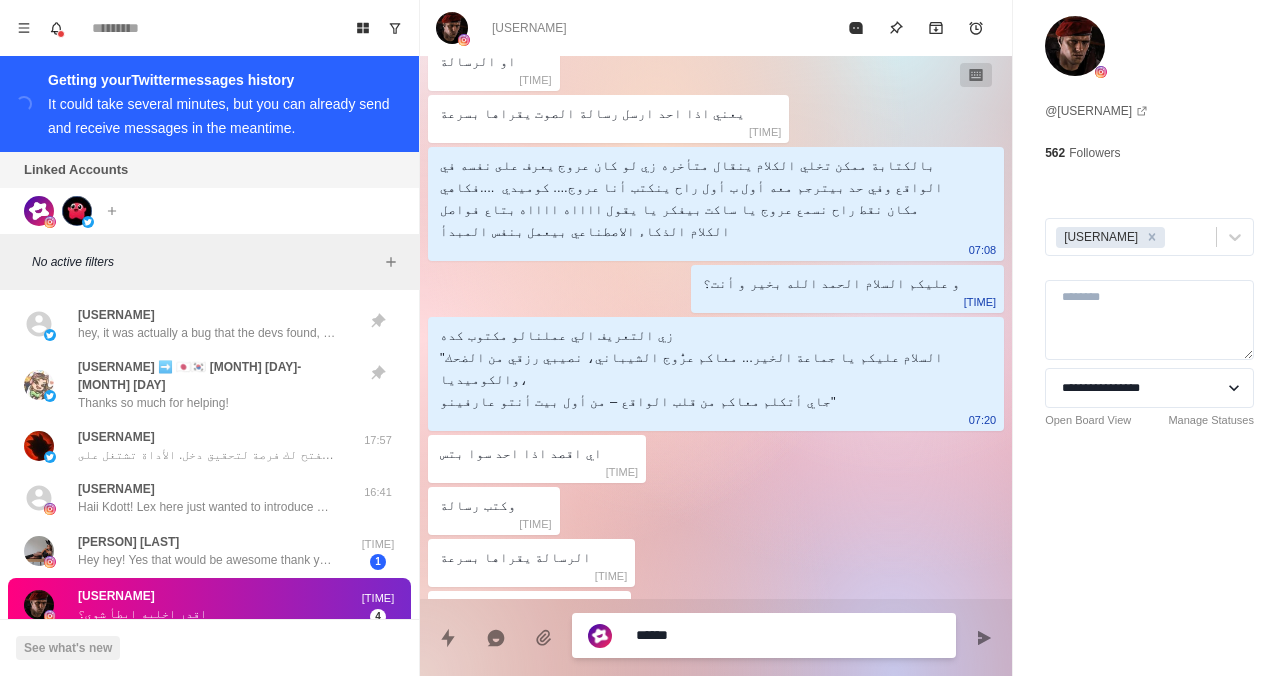 type on "*" 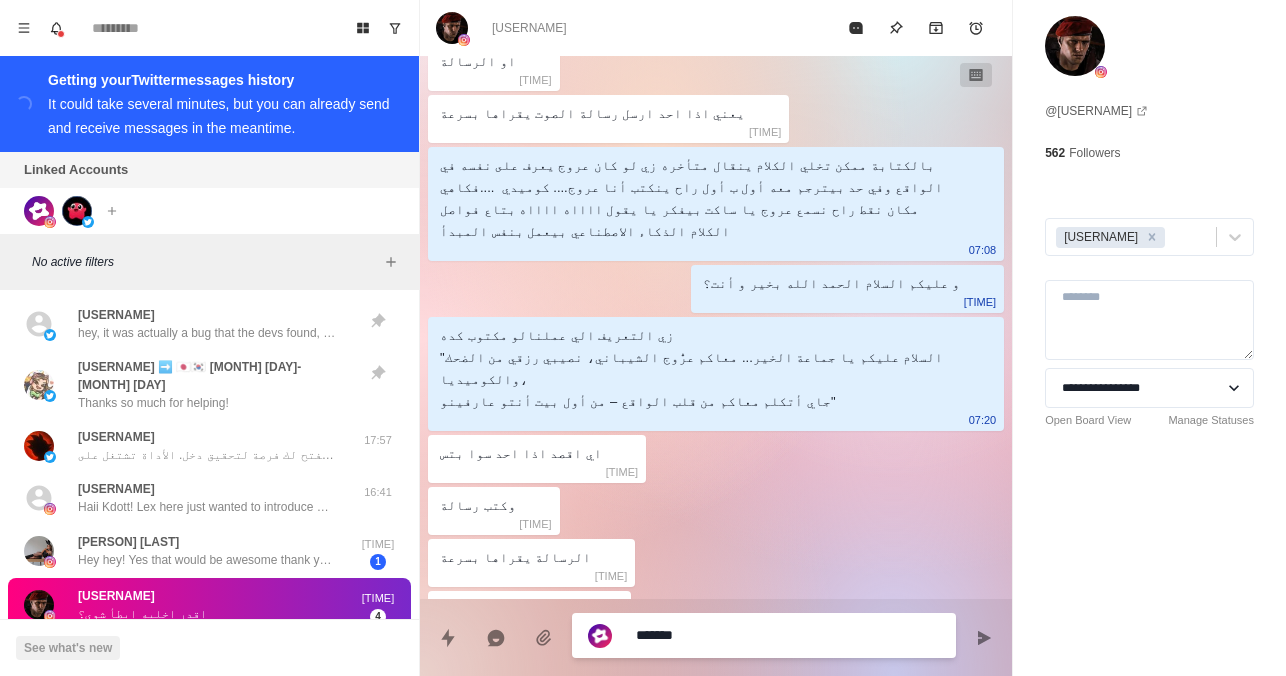 type on "*" 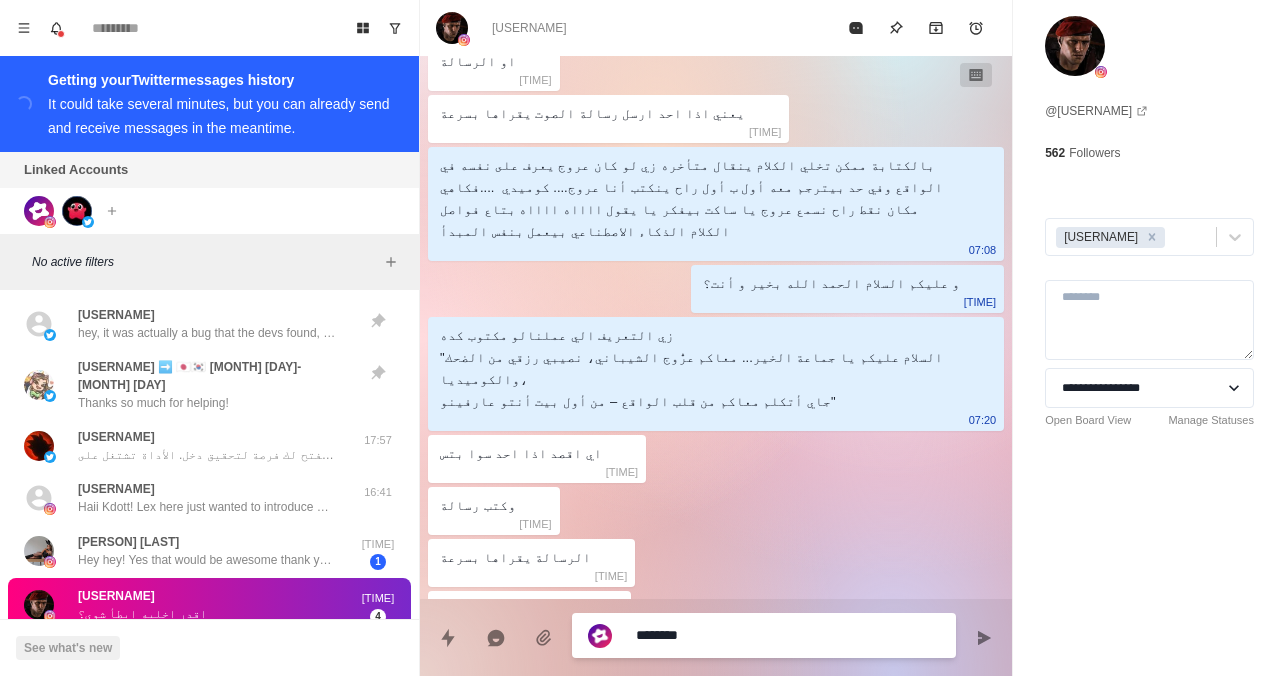 type on "*" 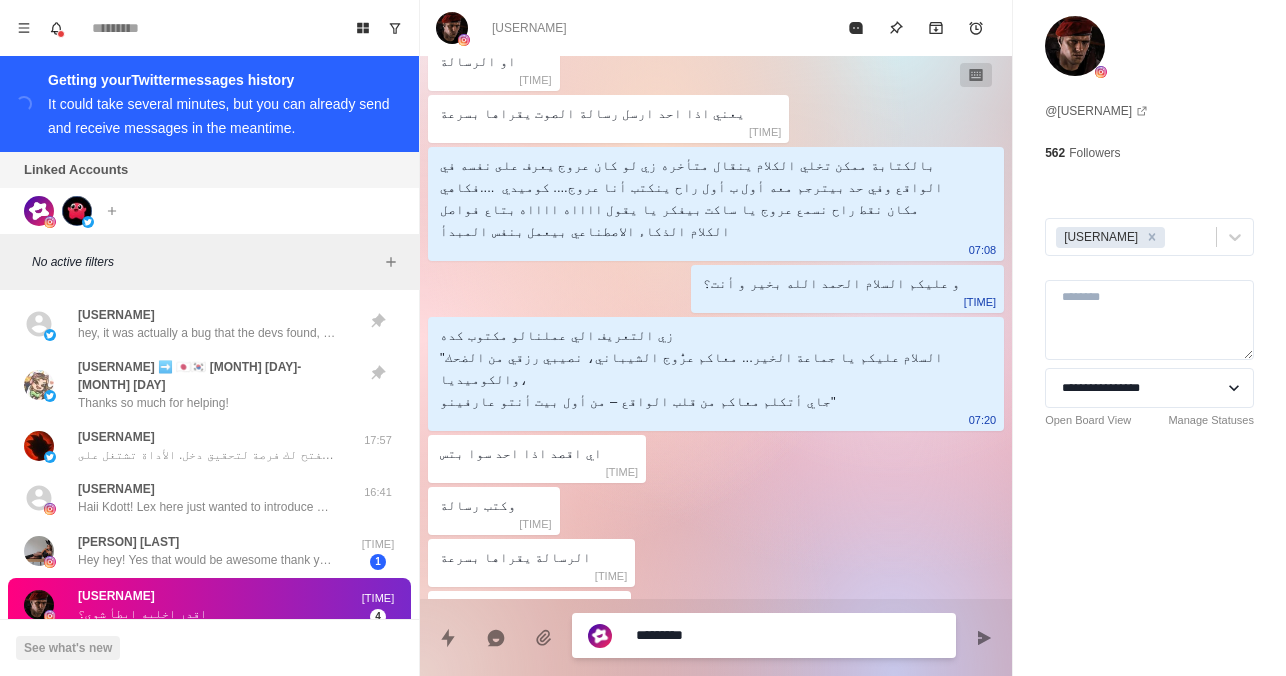 type on "*" 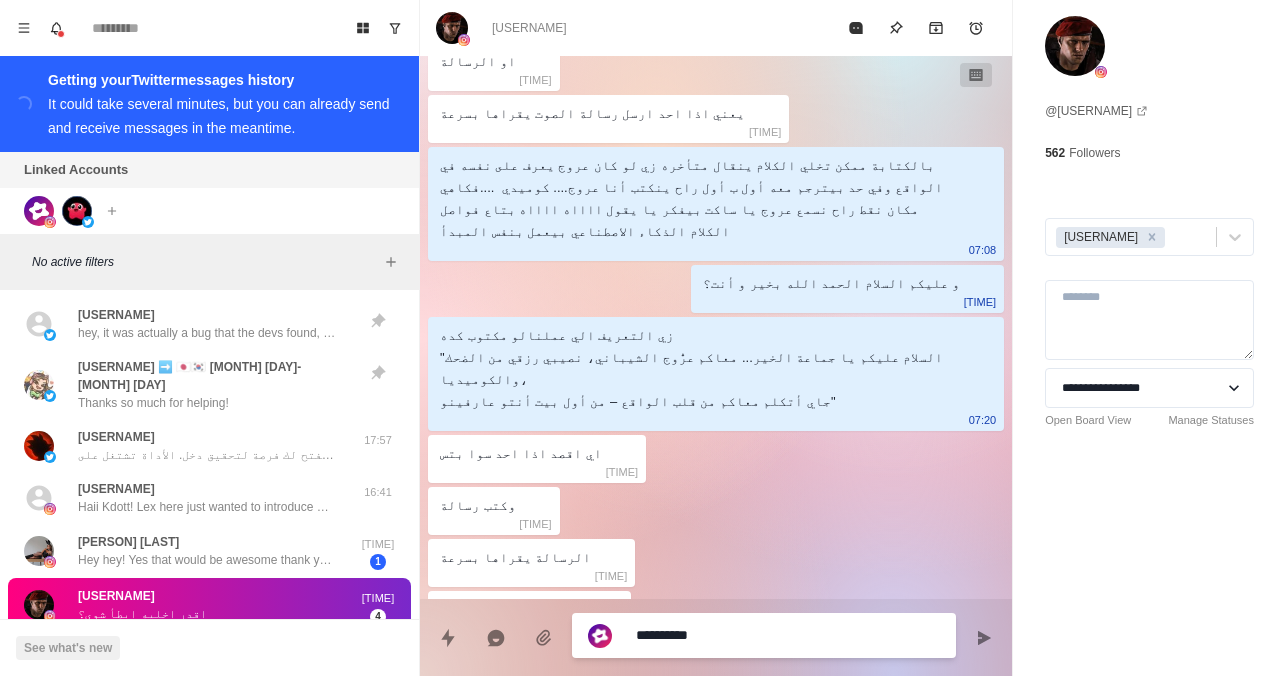 type on "*" 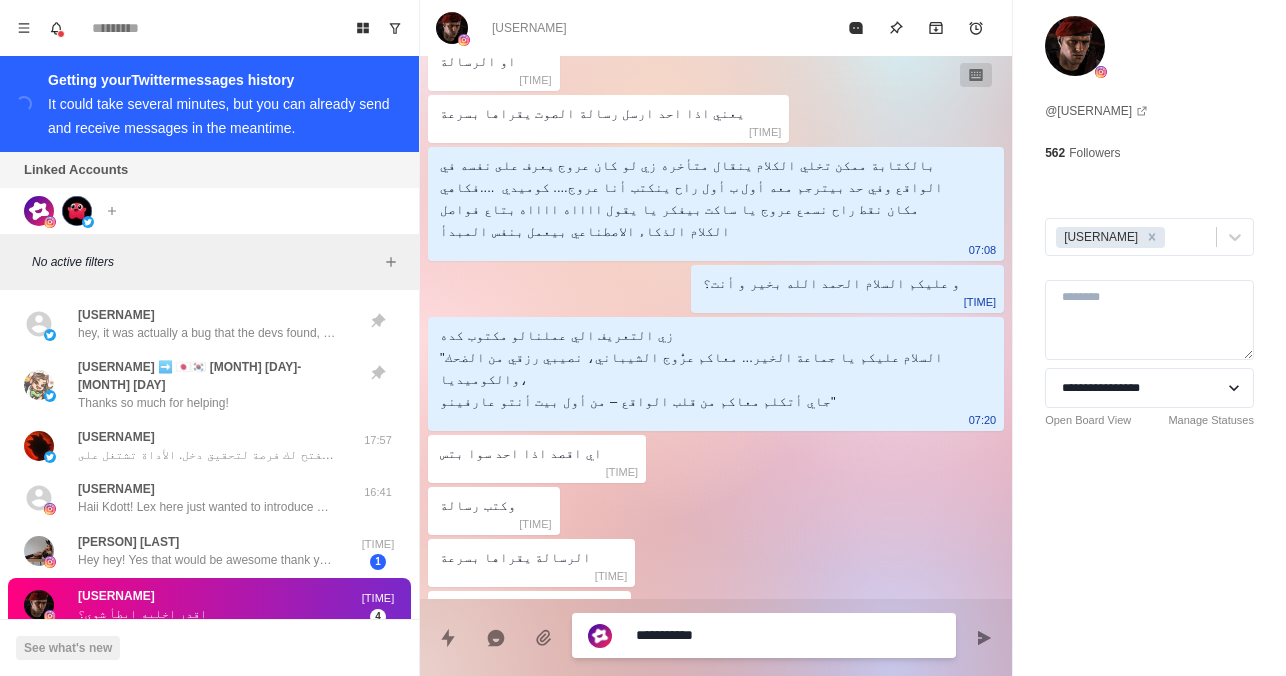 type on "*" 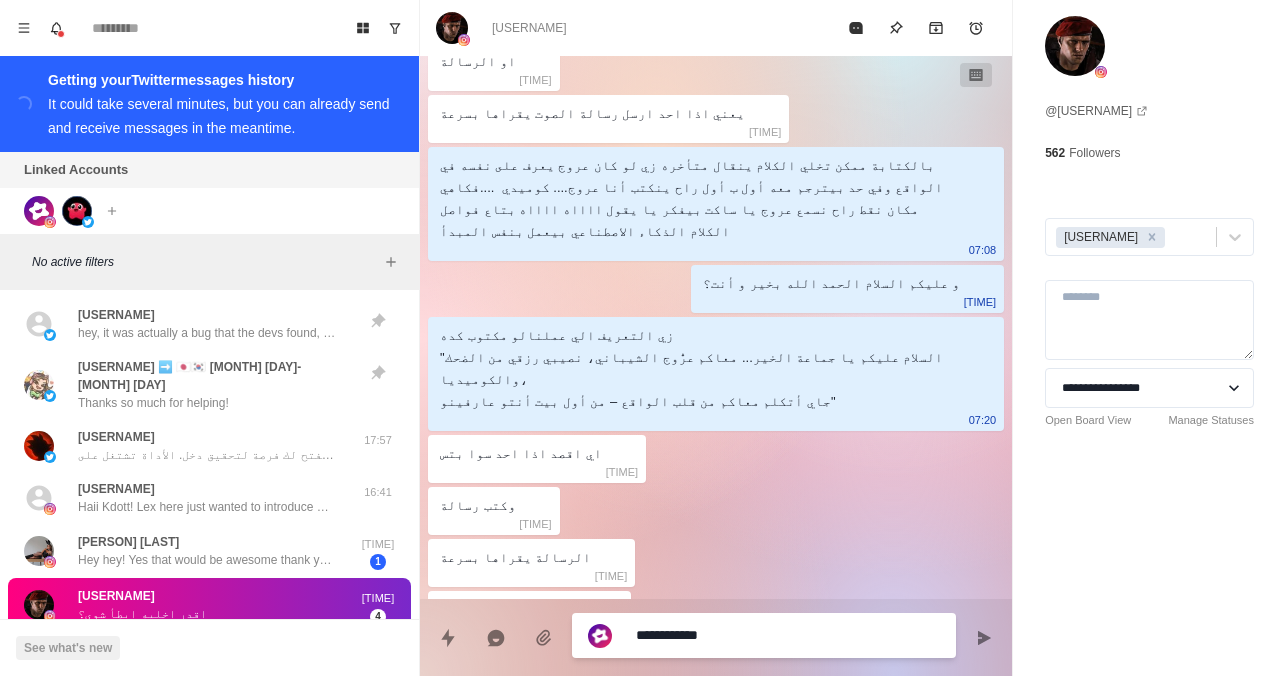 type on "*" 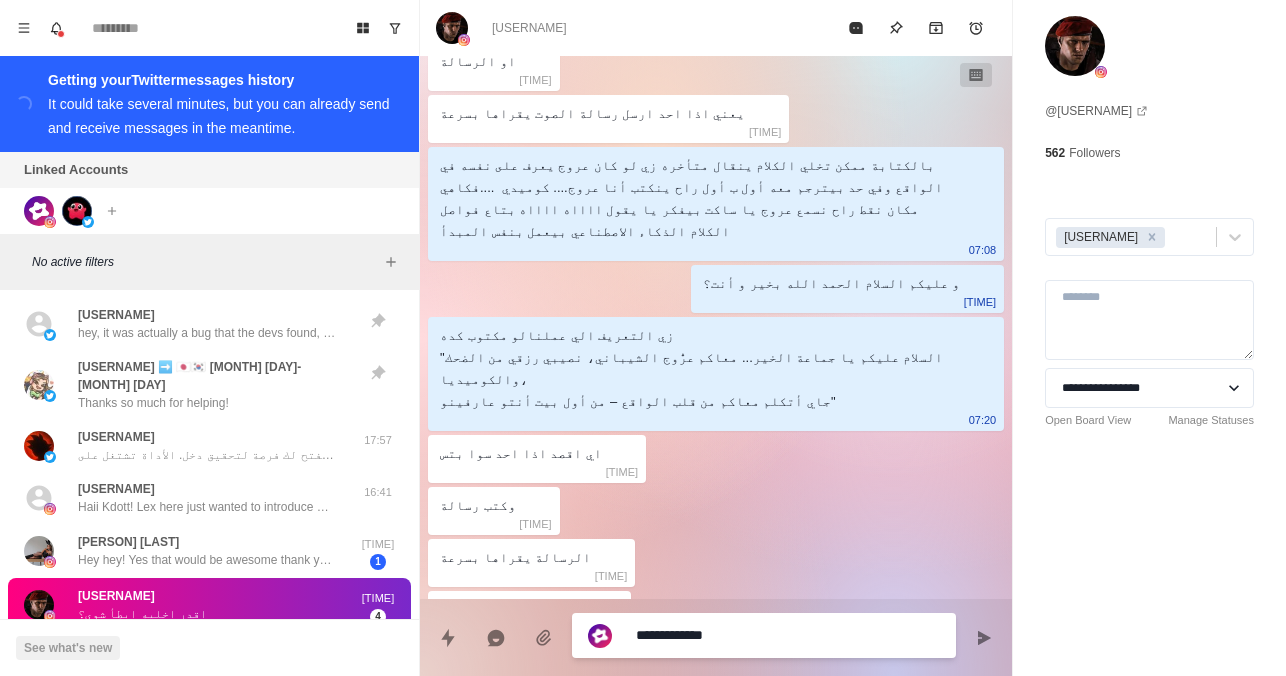 type on "*" 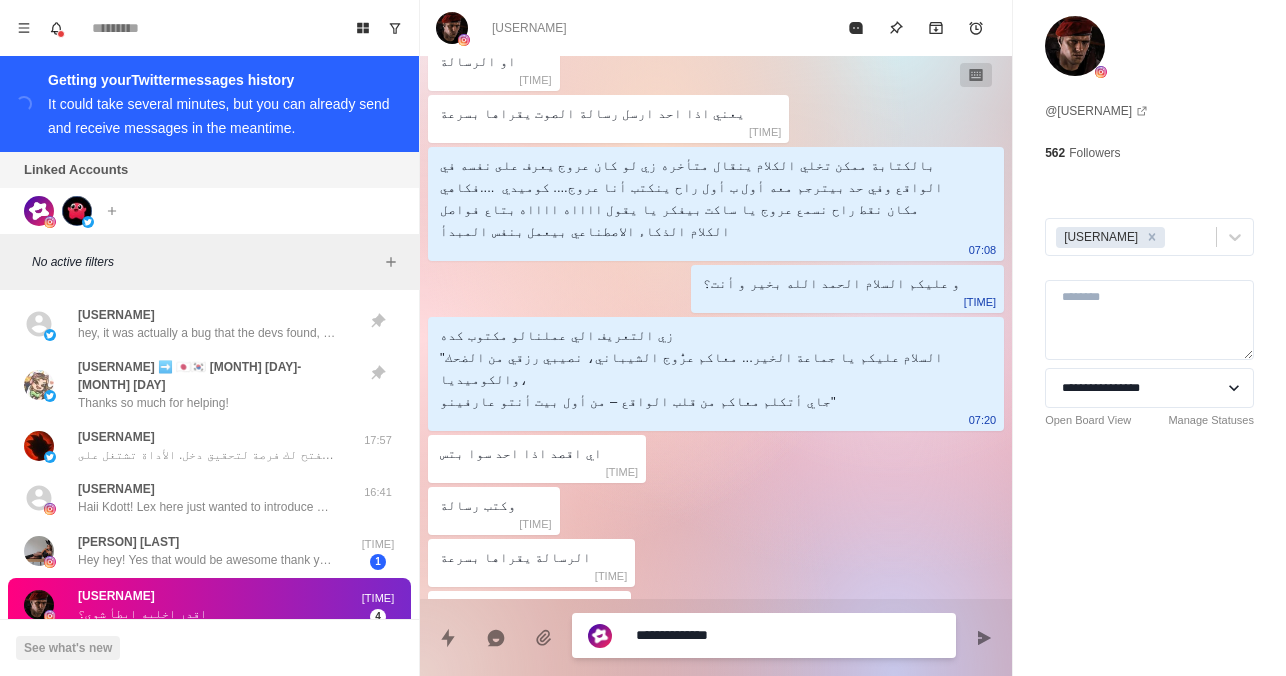 type on "*" 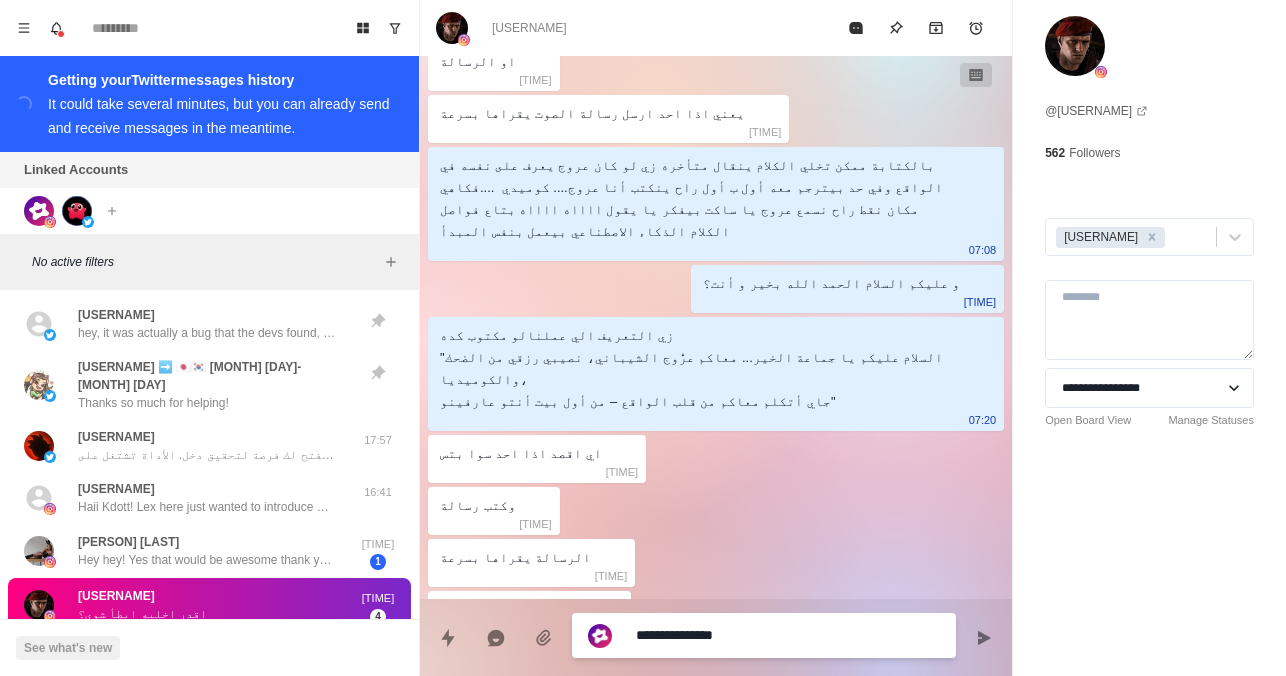 type on "*" 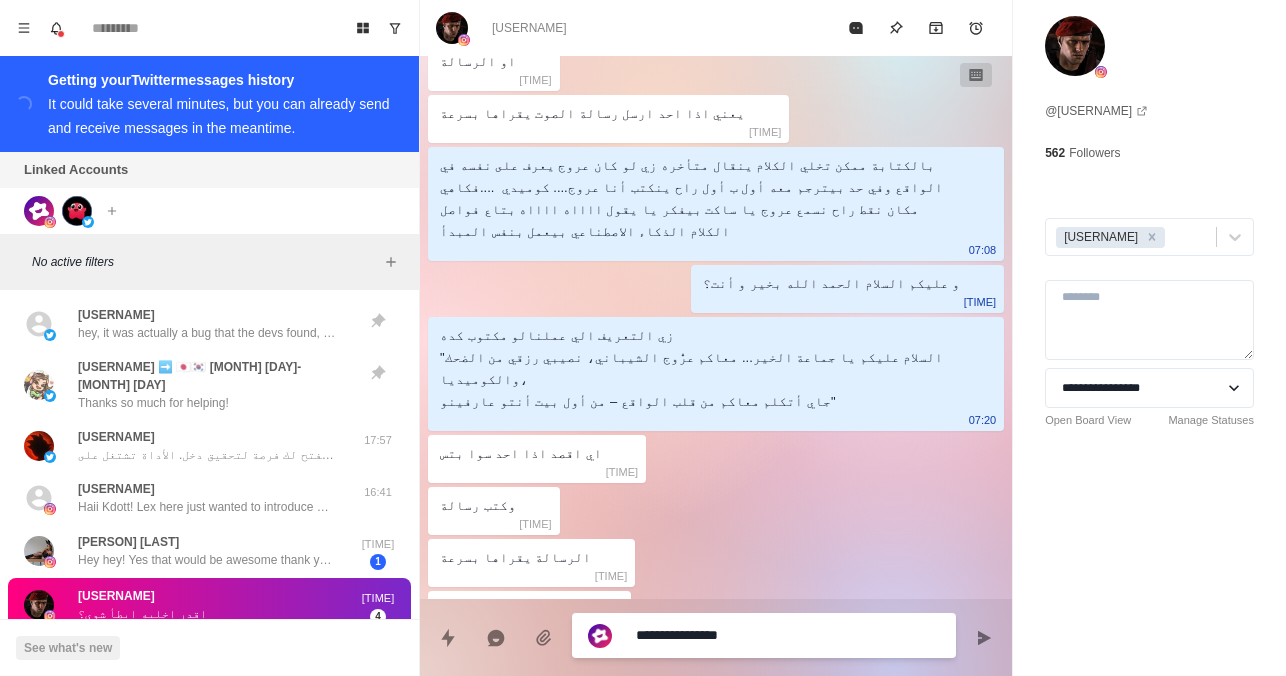 type on "*" 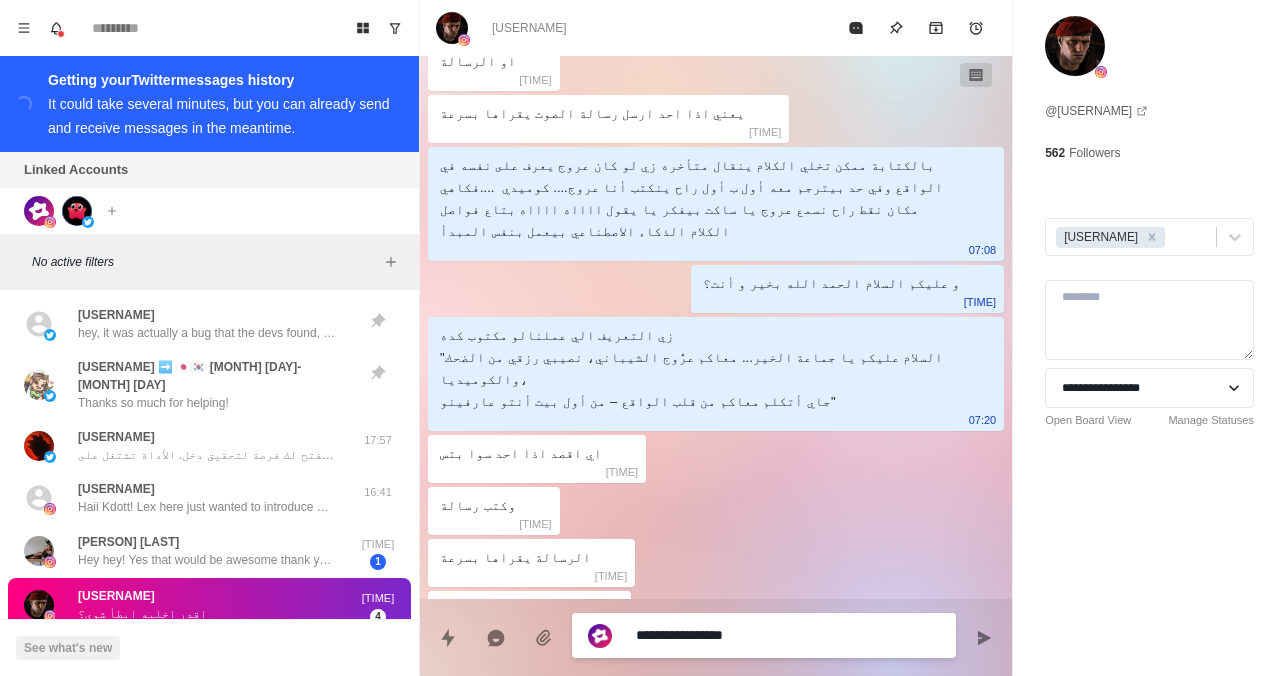 type on "*" 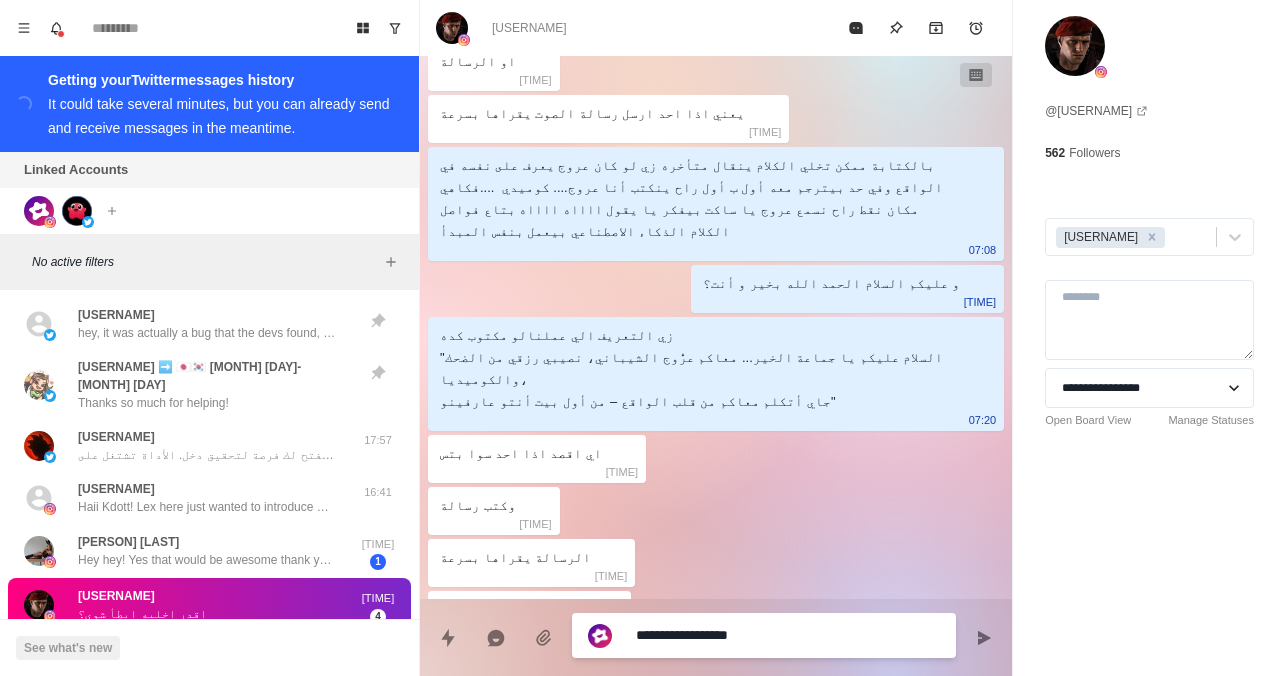 type on "*" 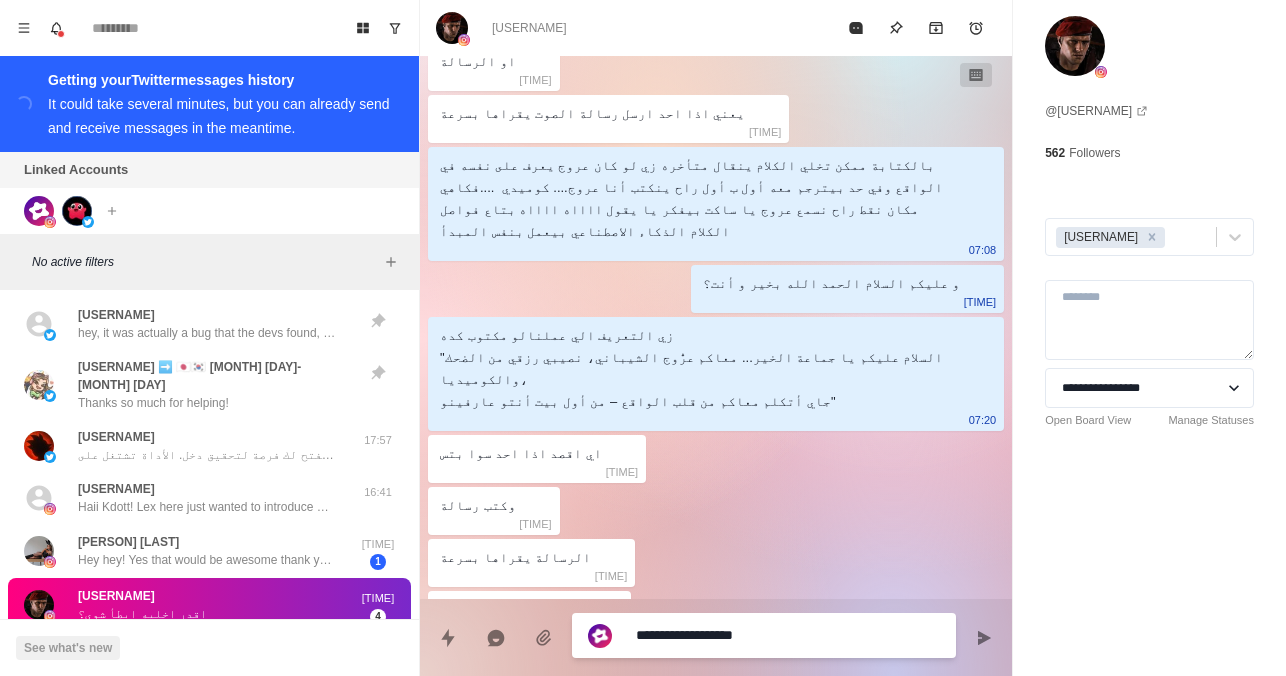 type on "*" 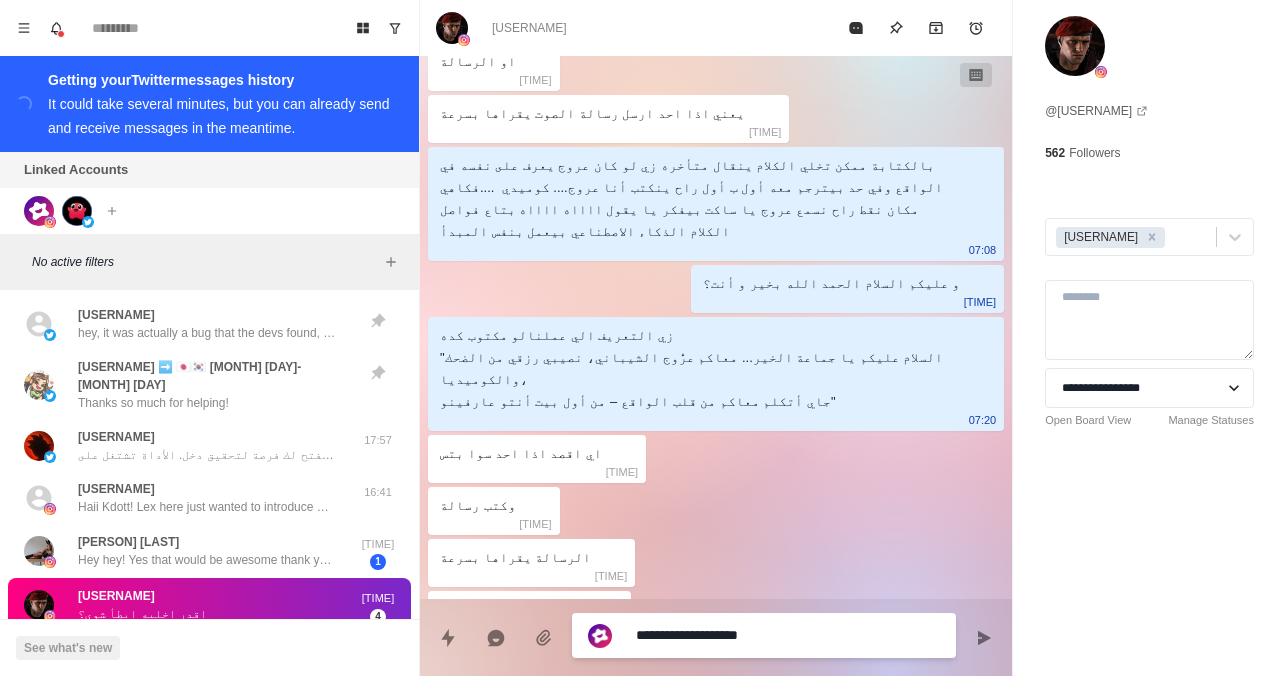 type on "*" 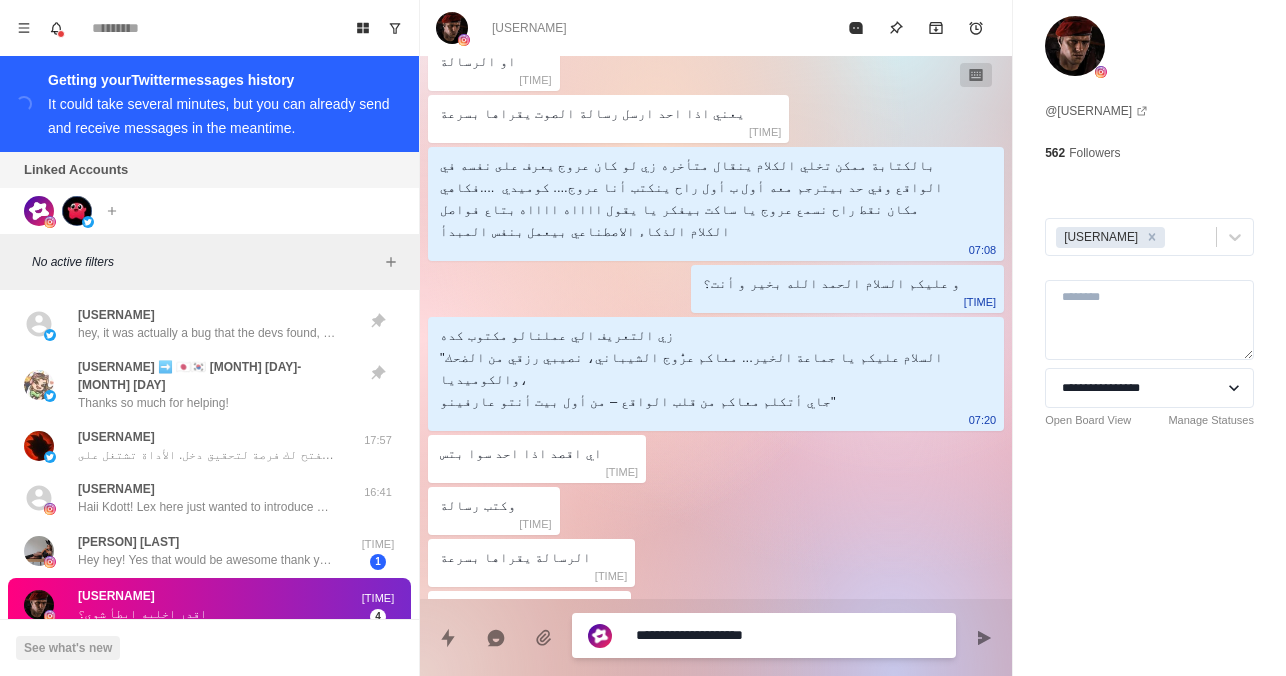 type on "*" 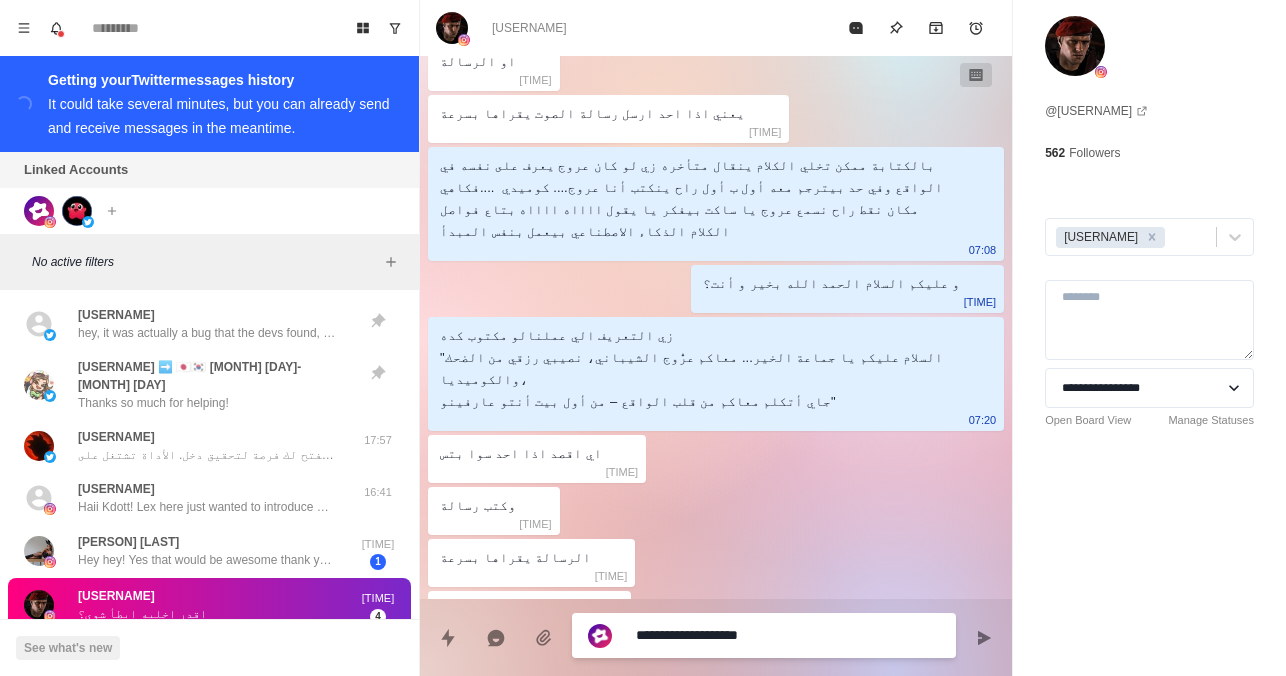 type on "*" 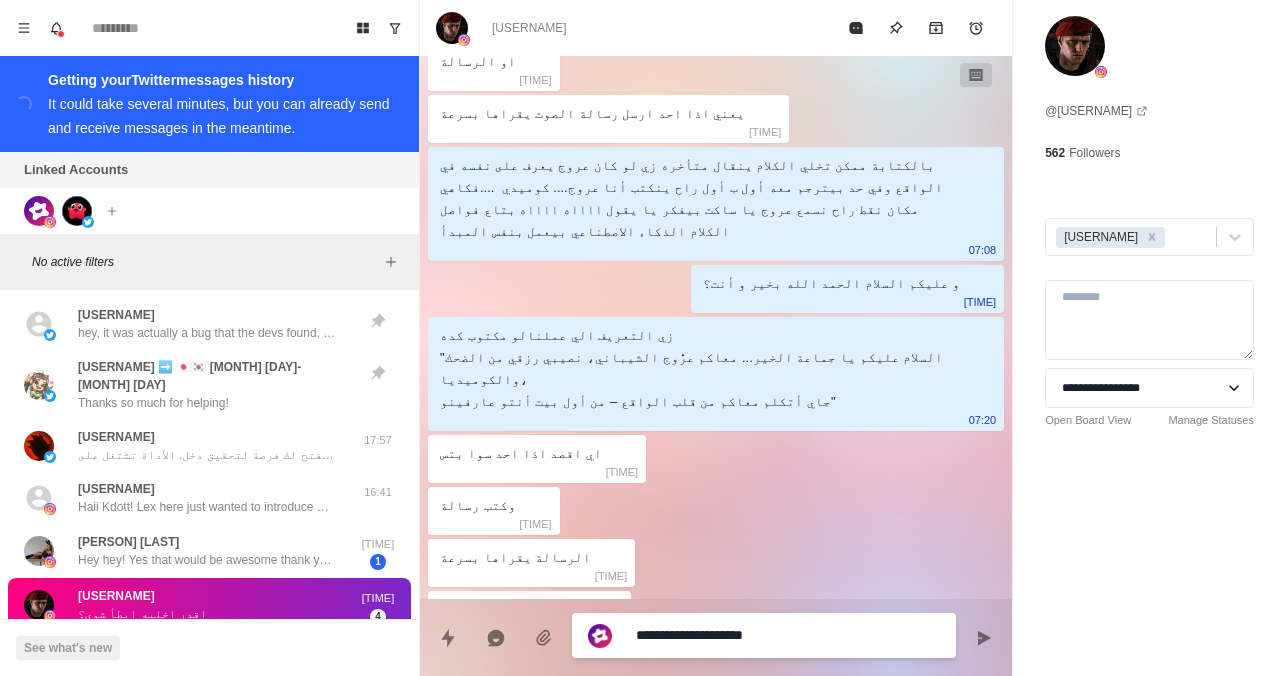 type on "*" 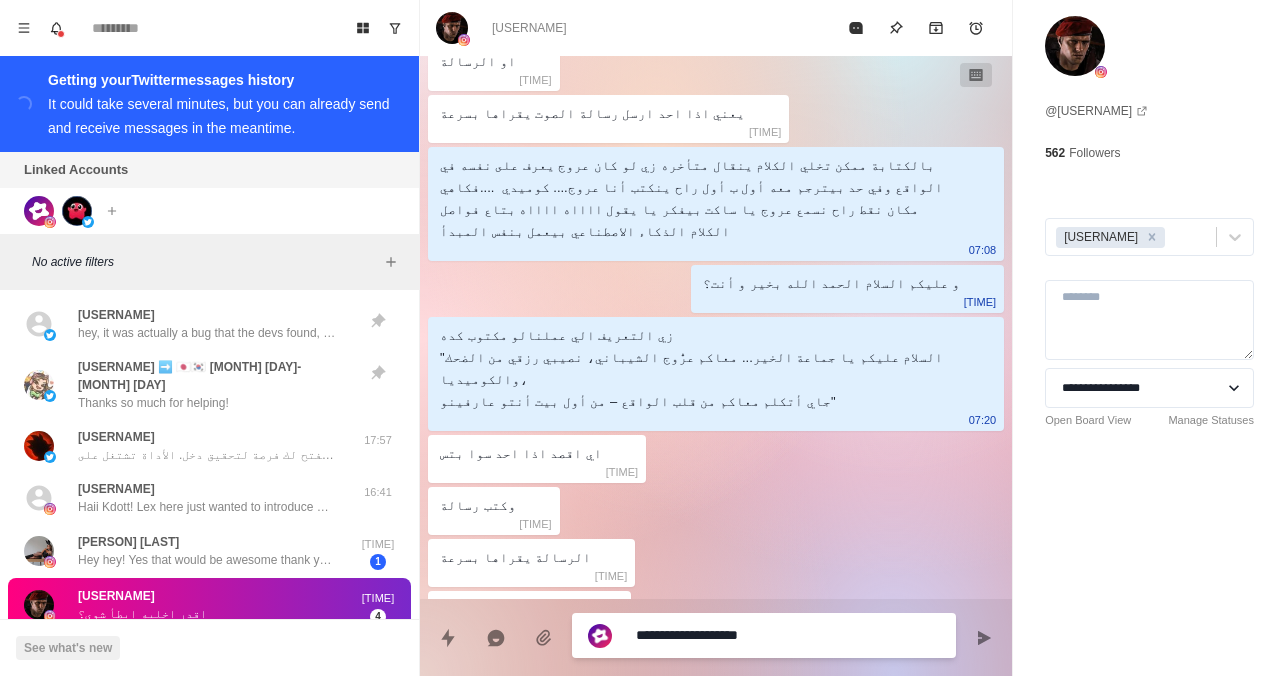 type on "*" 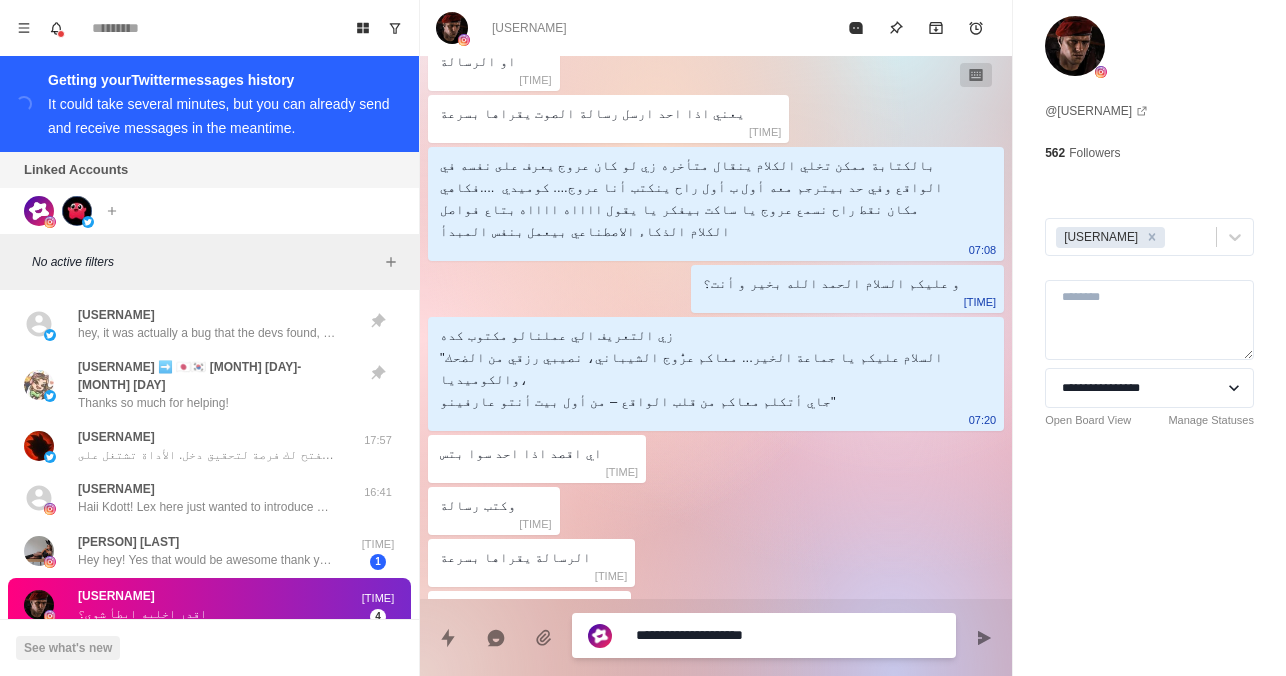 type on "*" 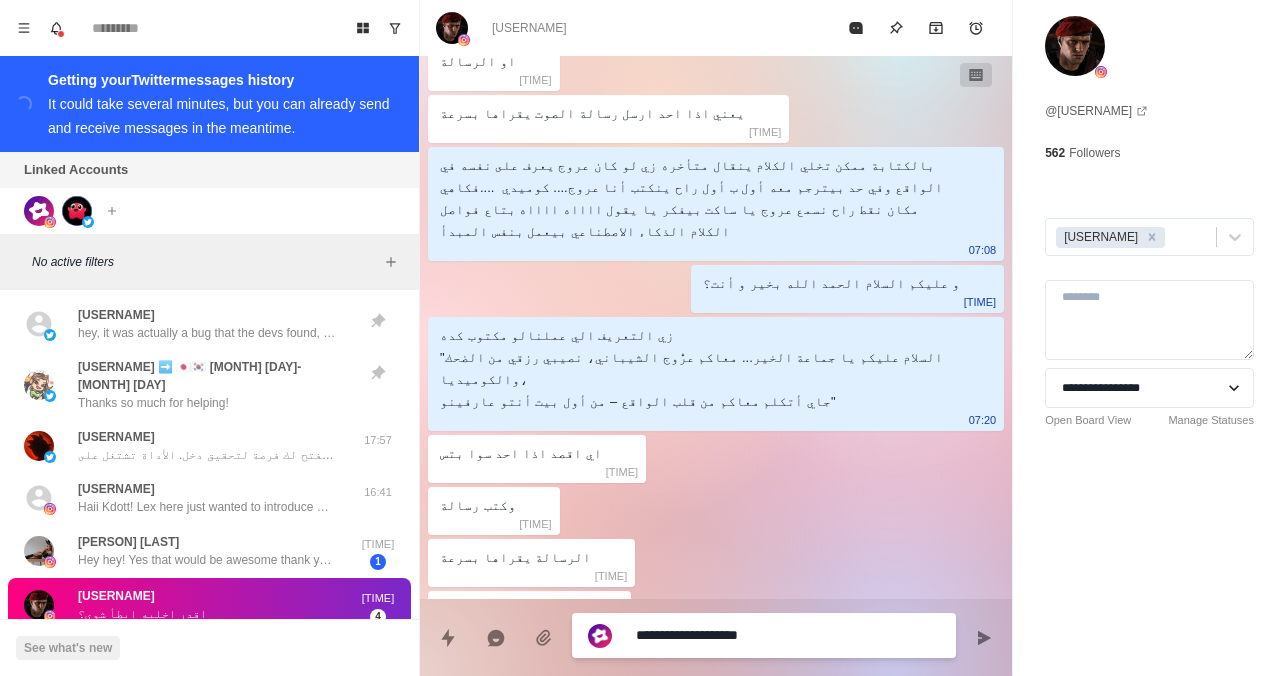 type on "*" 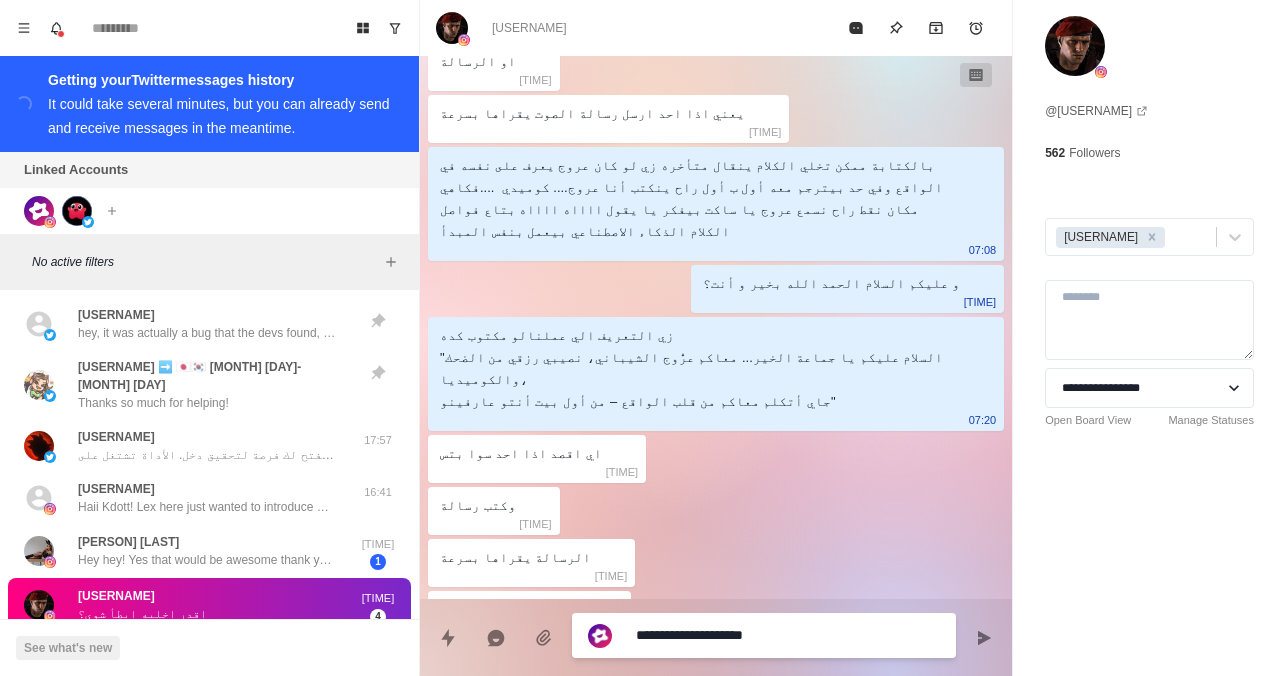 type on "*" 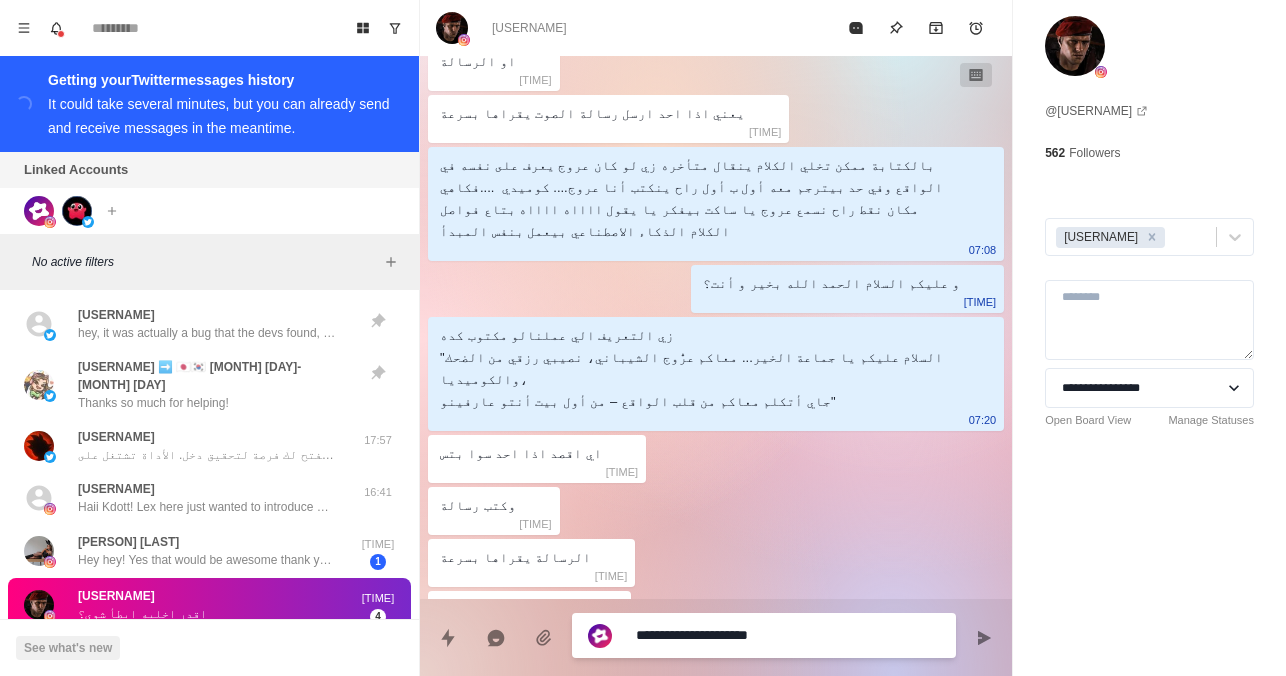 type on "*" 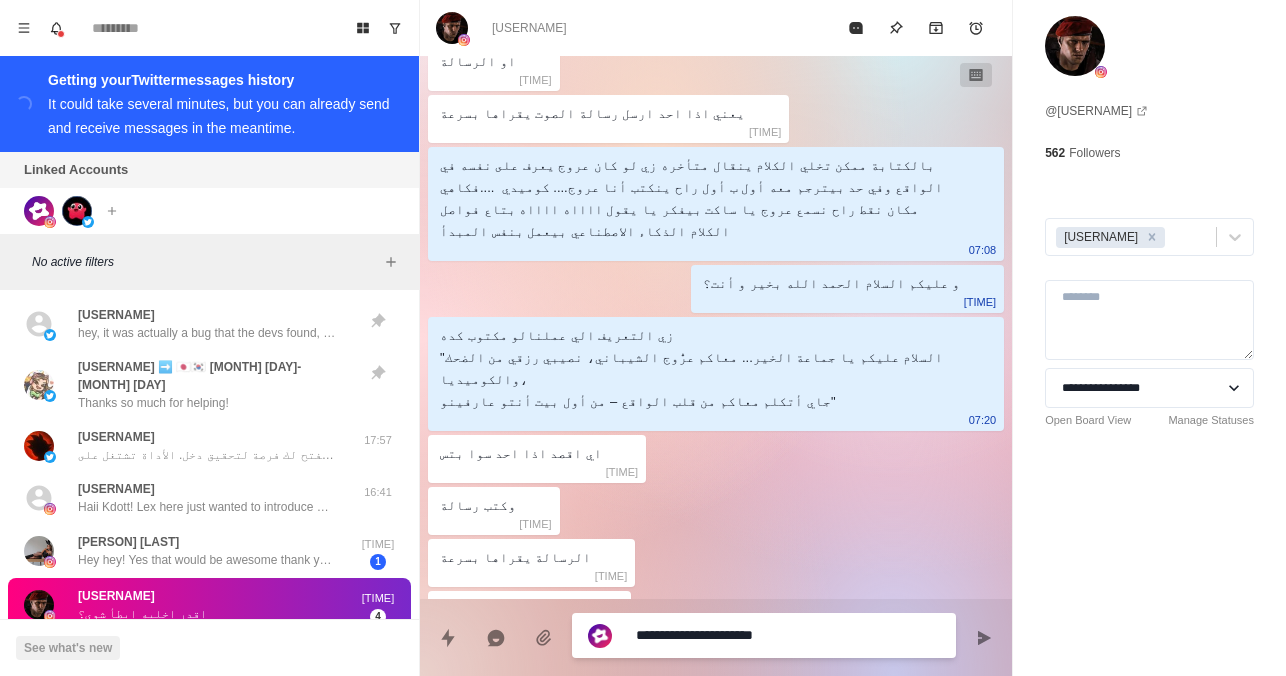 type on "*" 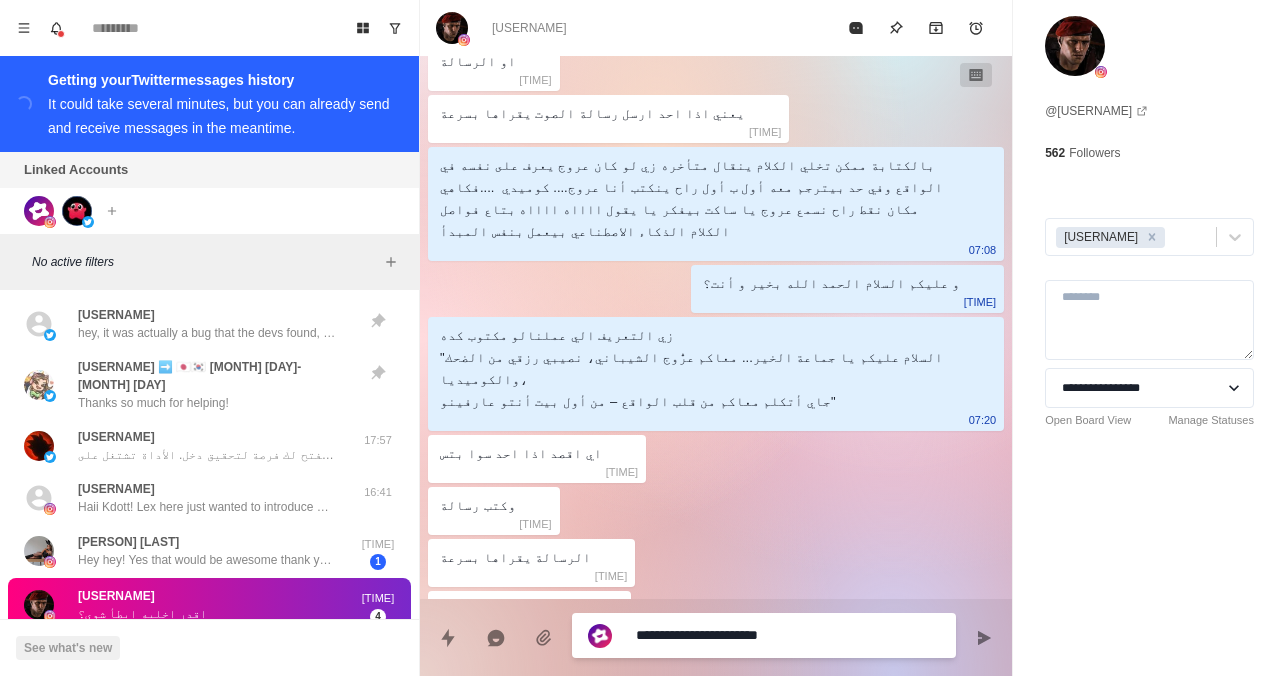 type on "*" 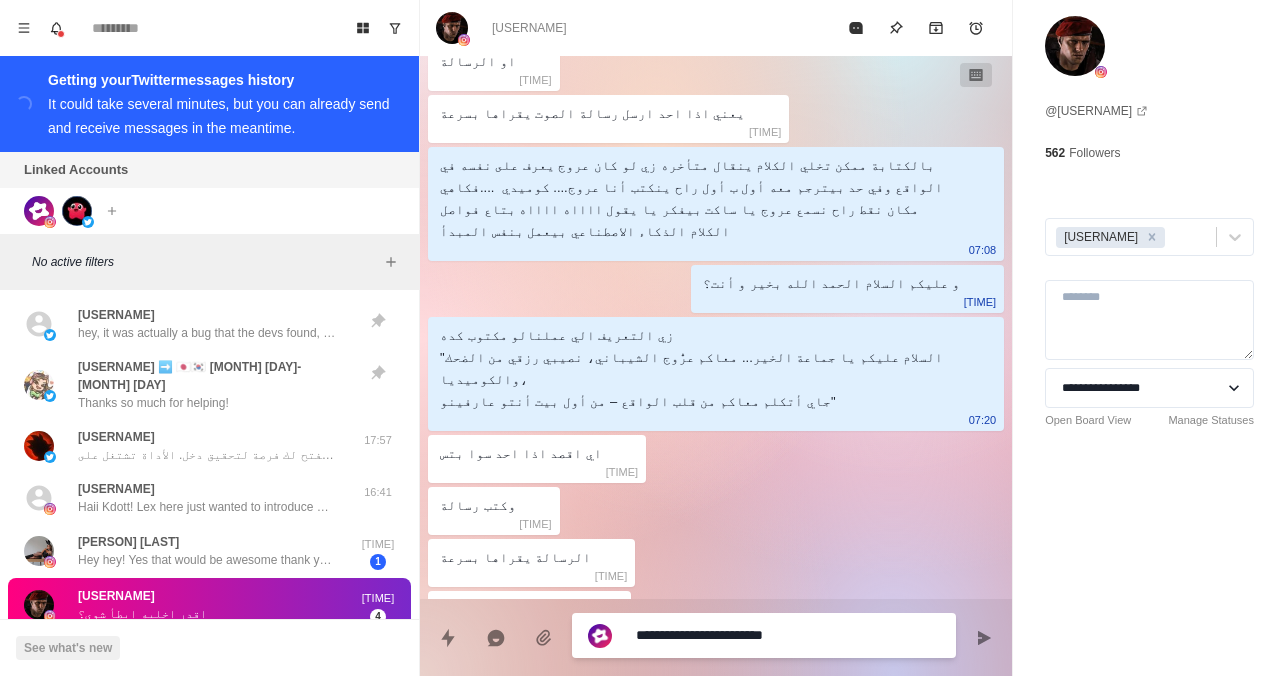 type on "*" 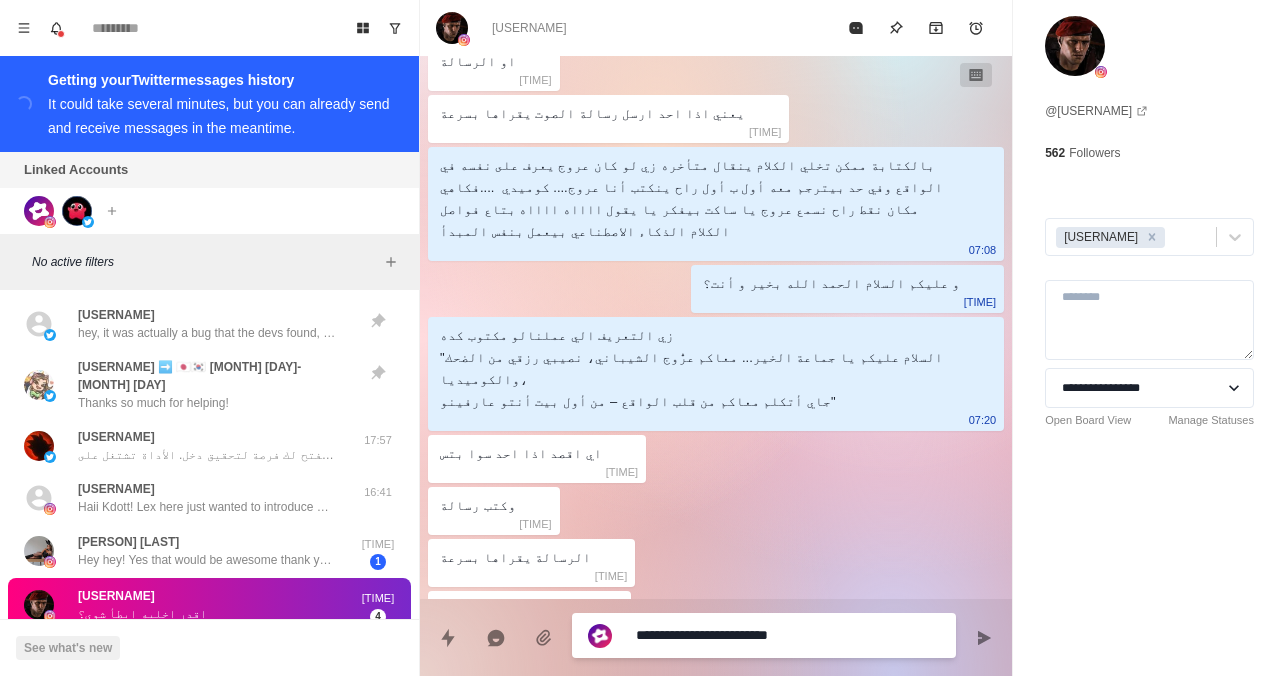 type on "*" 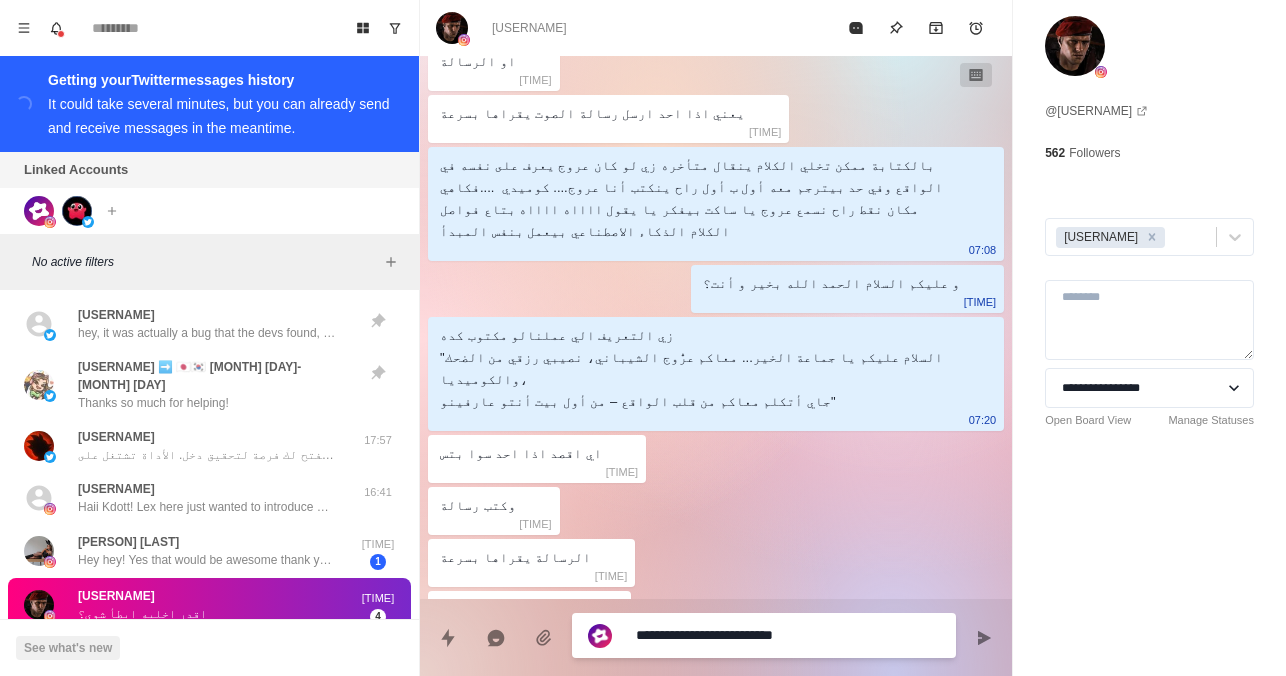 type on "*" 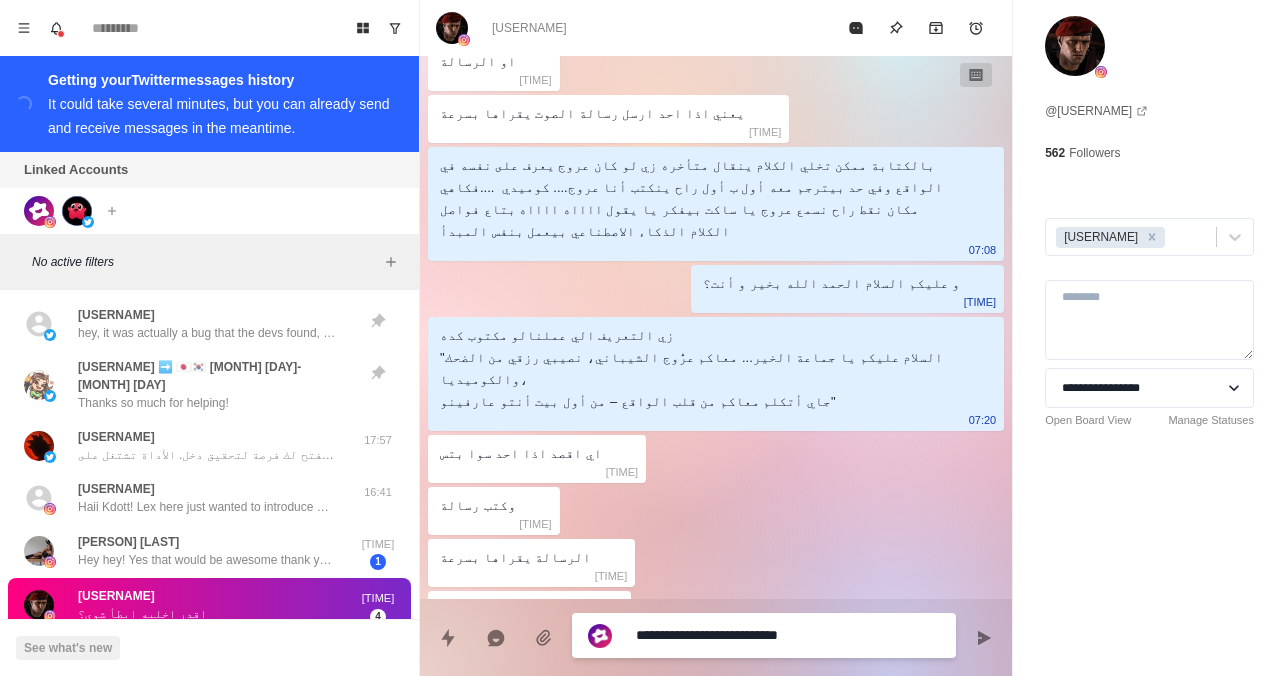 type on "*" 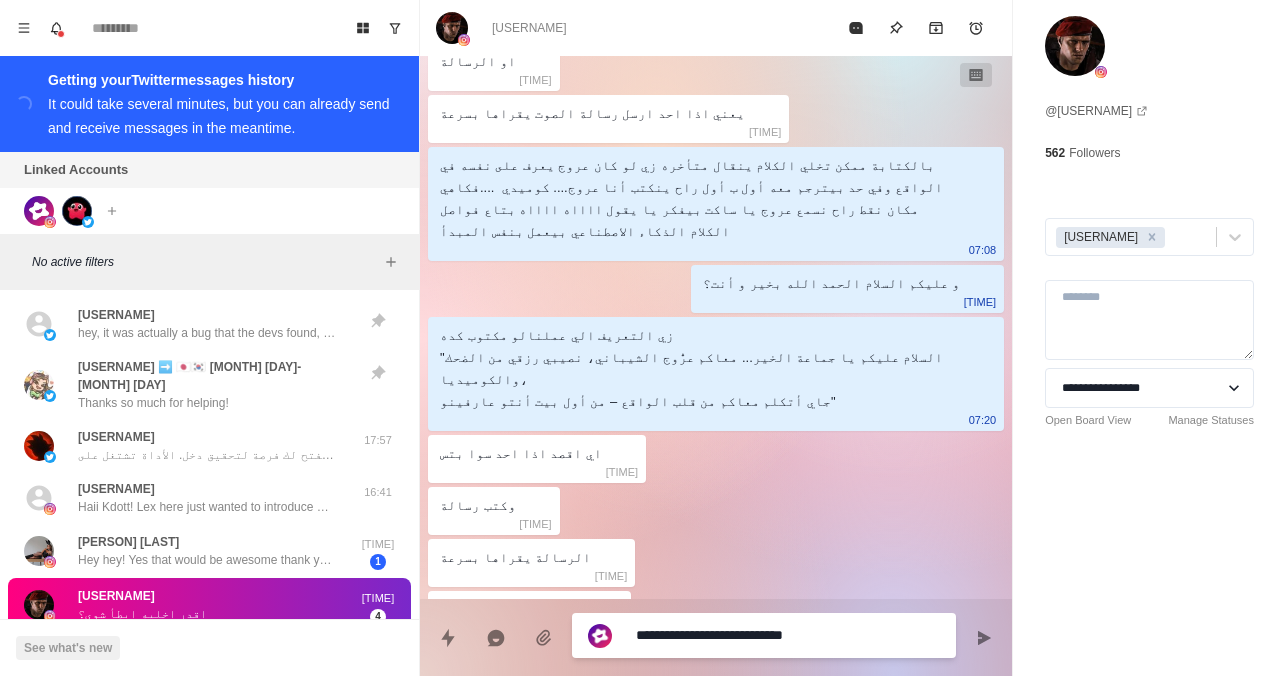 type on "*" 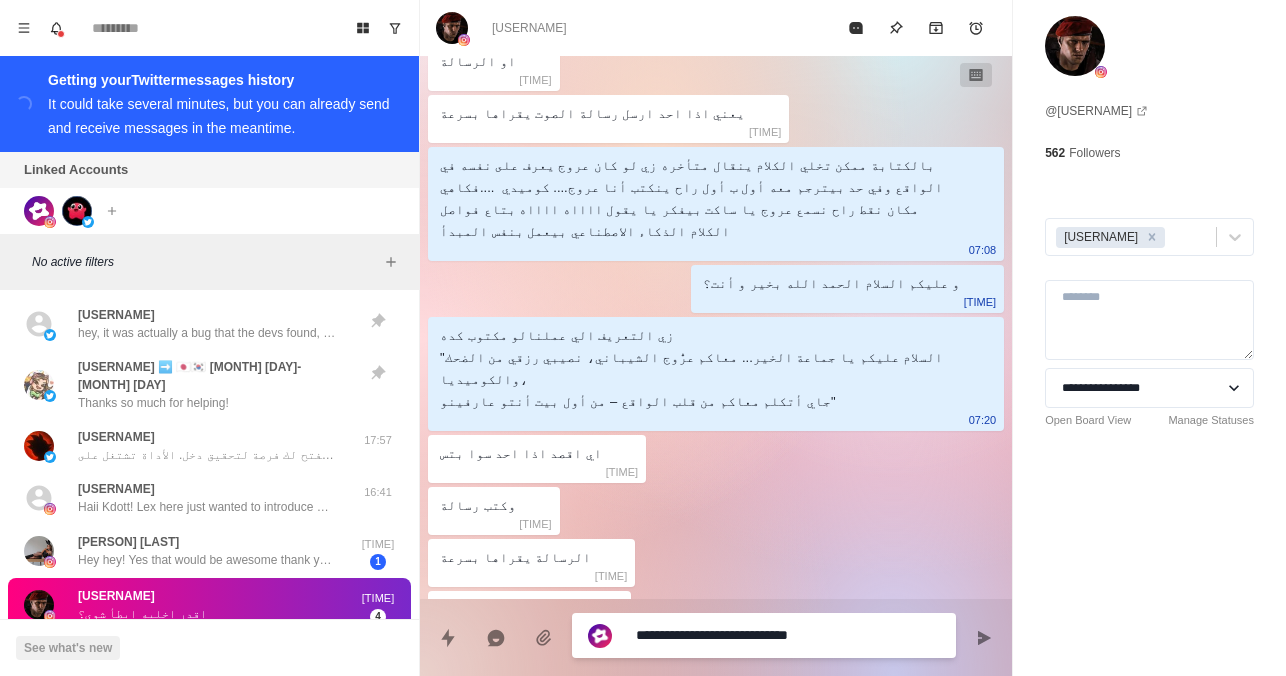 type on "*" 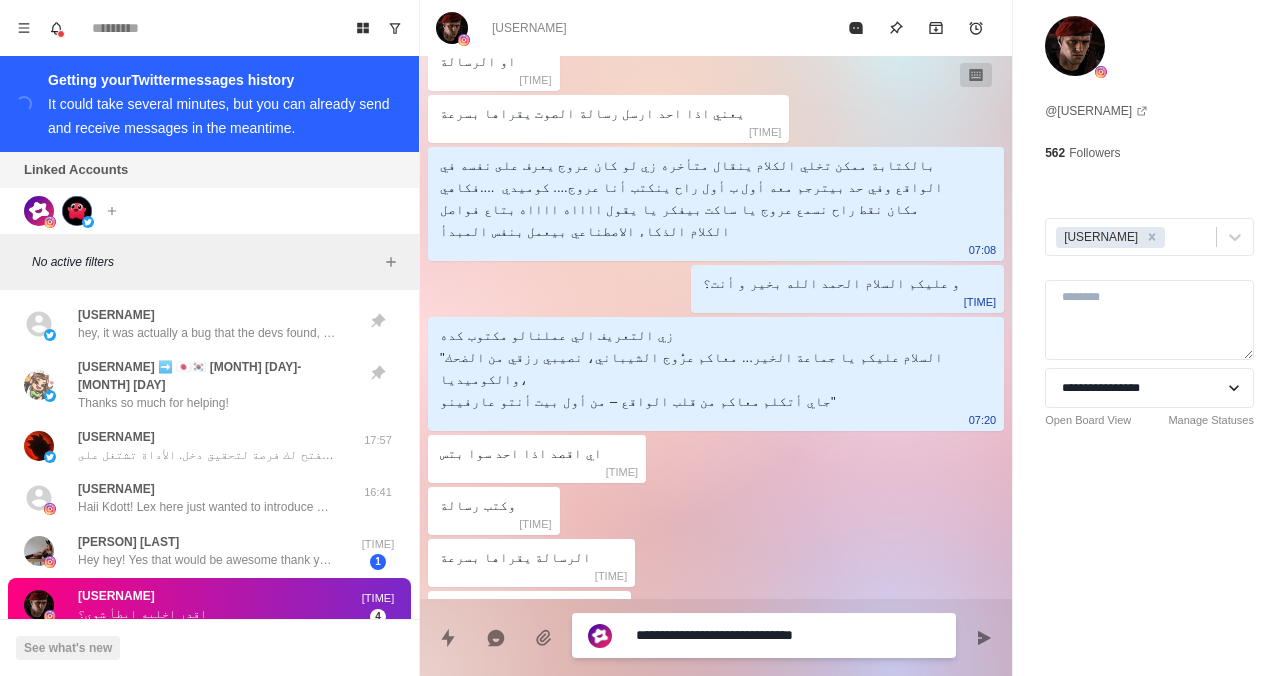 type on "*" 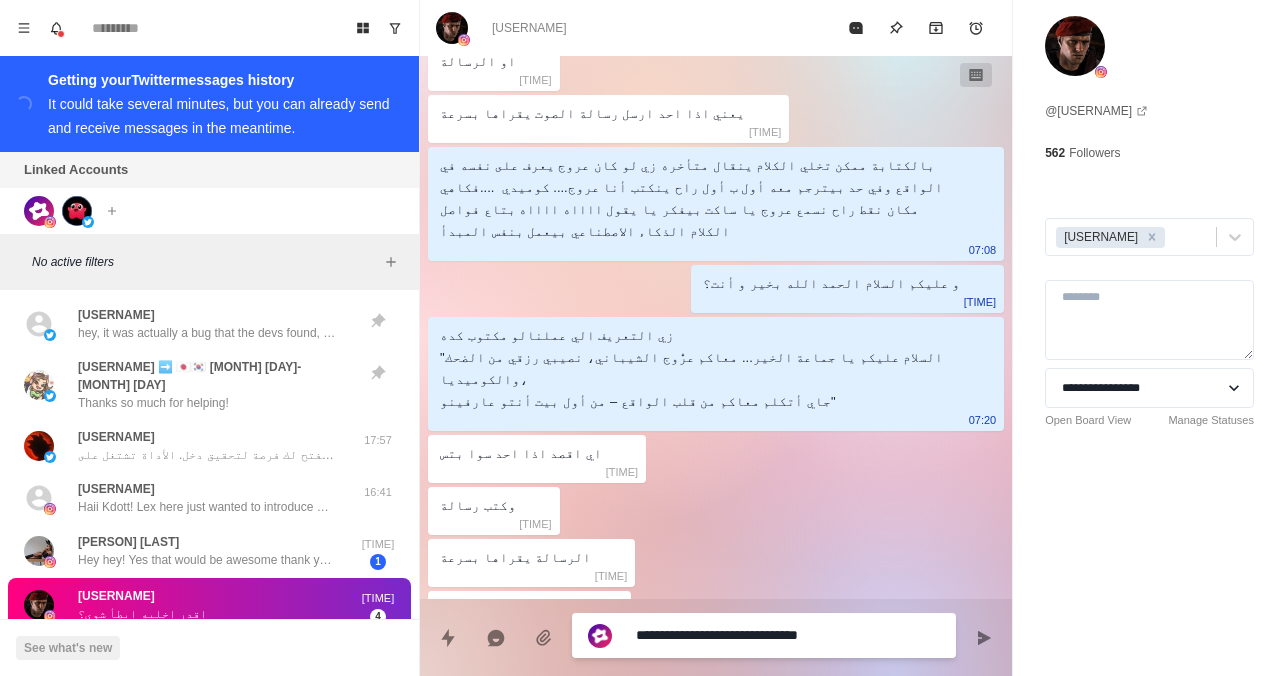 type on "*" 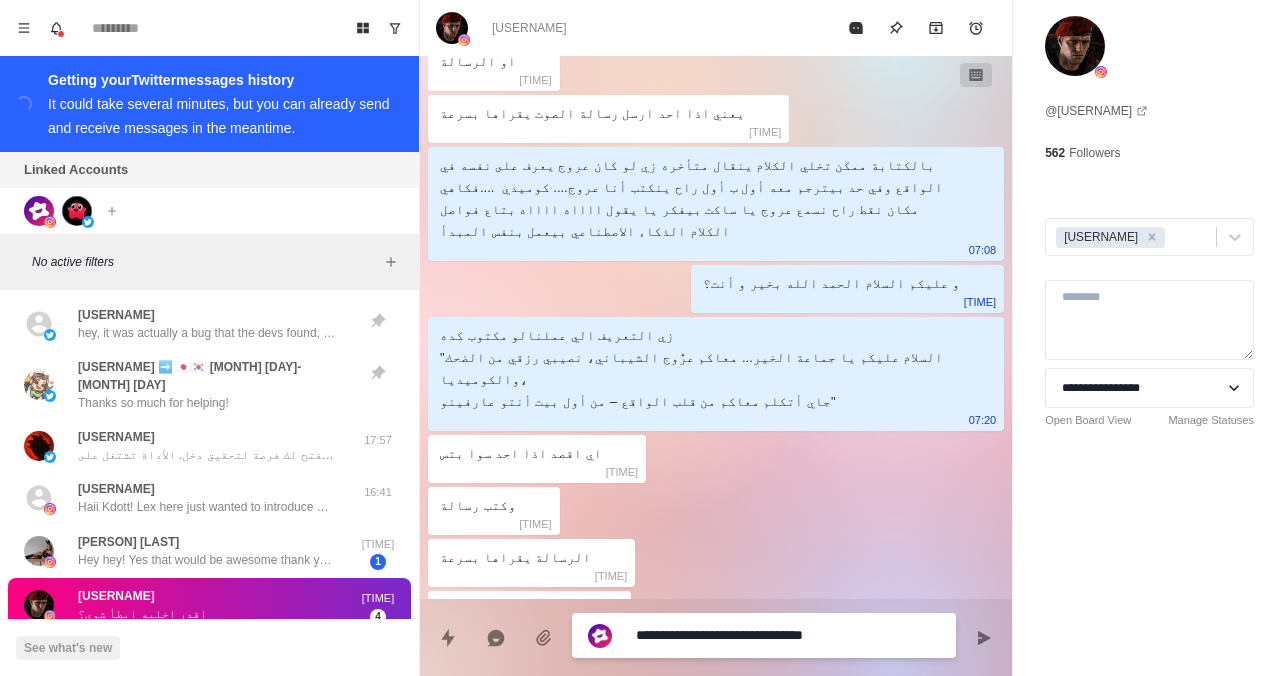 type on "*" 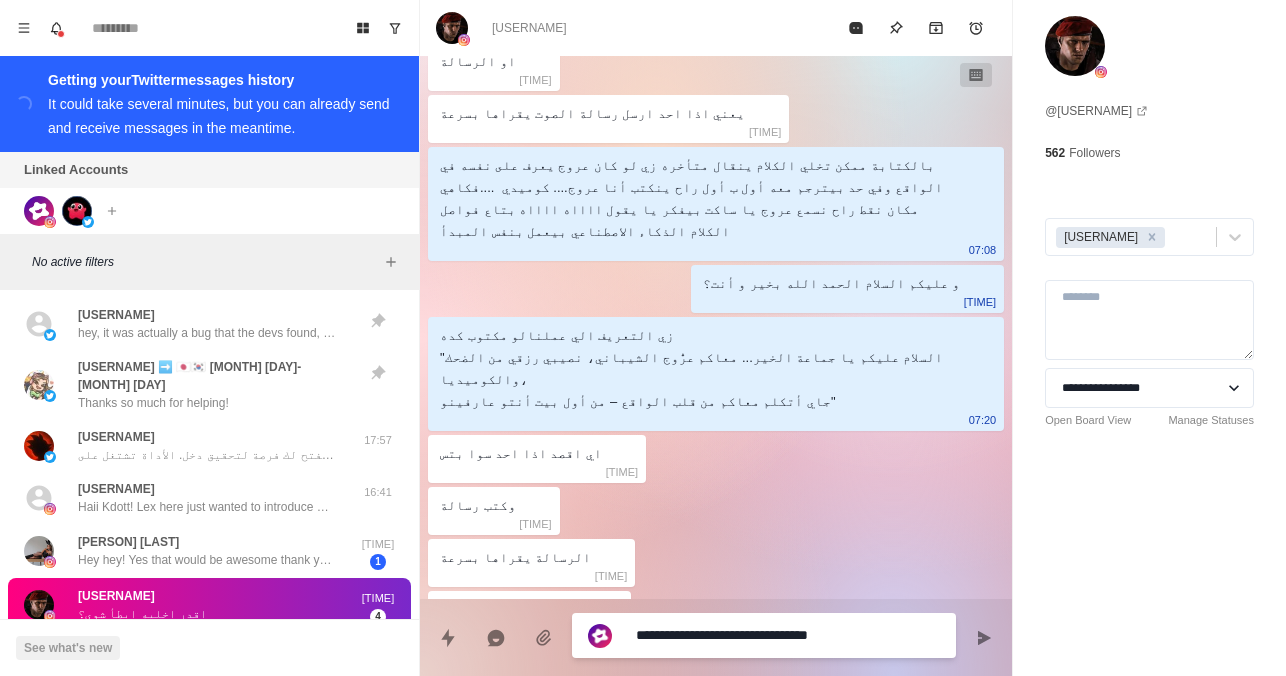 type on "*" 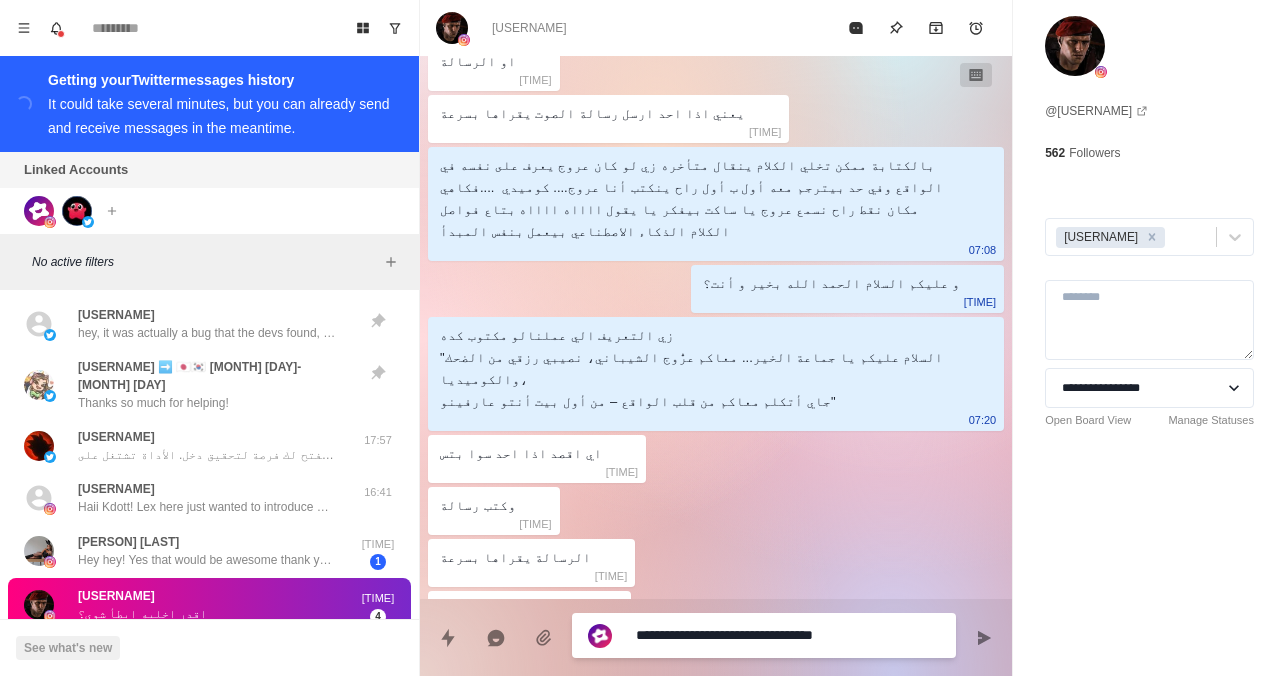 type on "*" 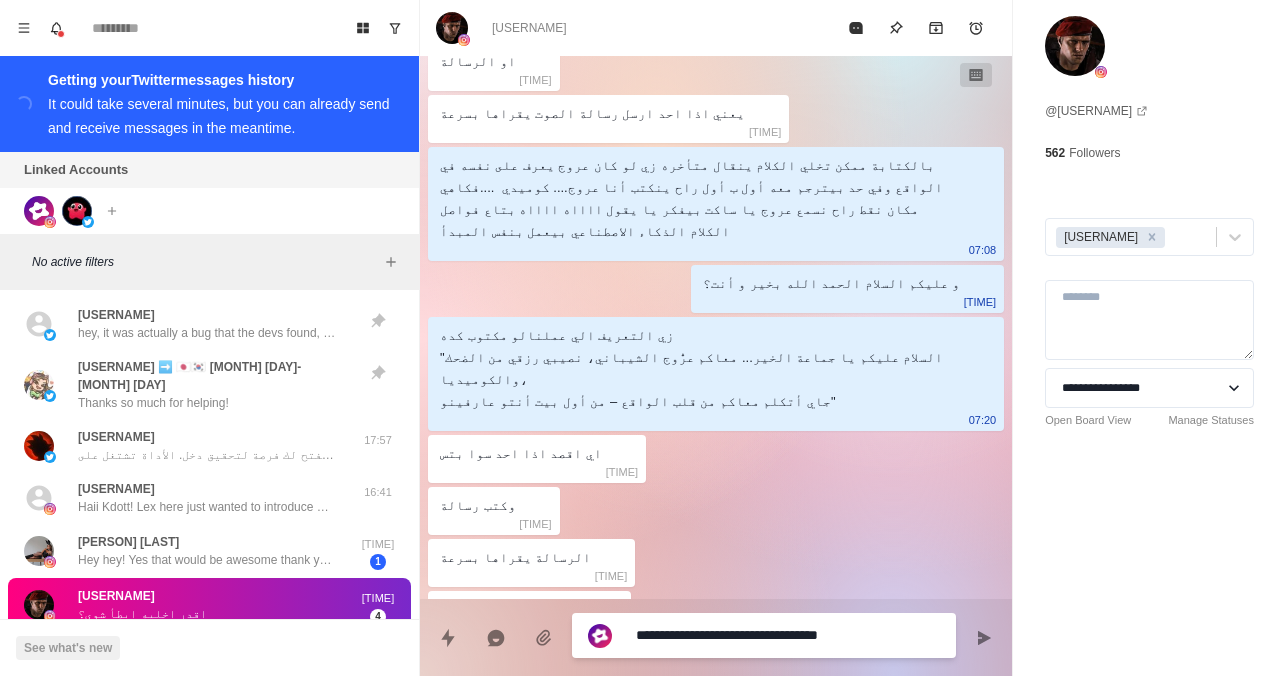 type on "*" 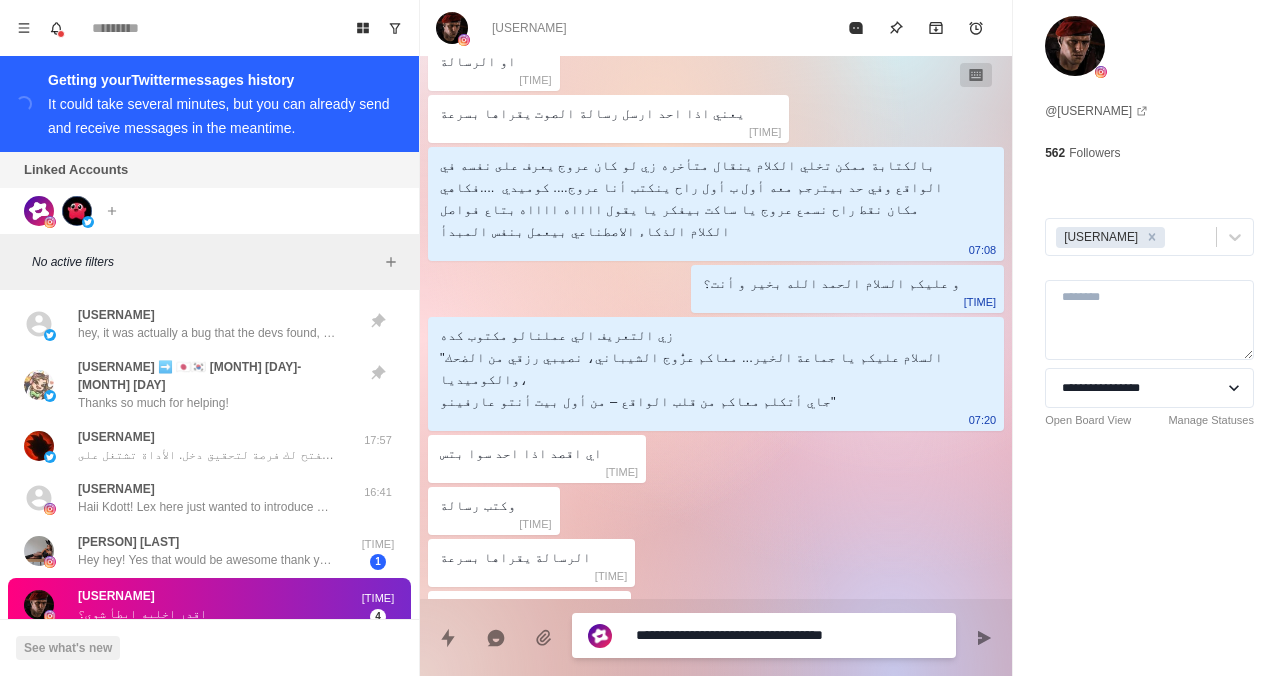 type on "*" 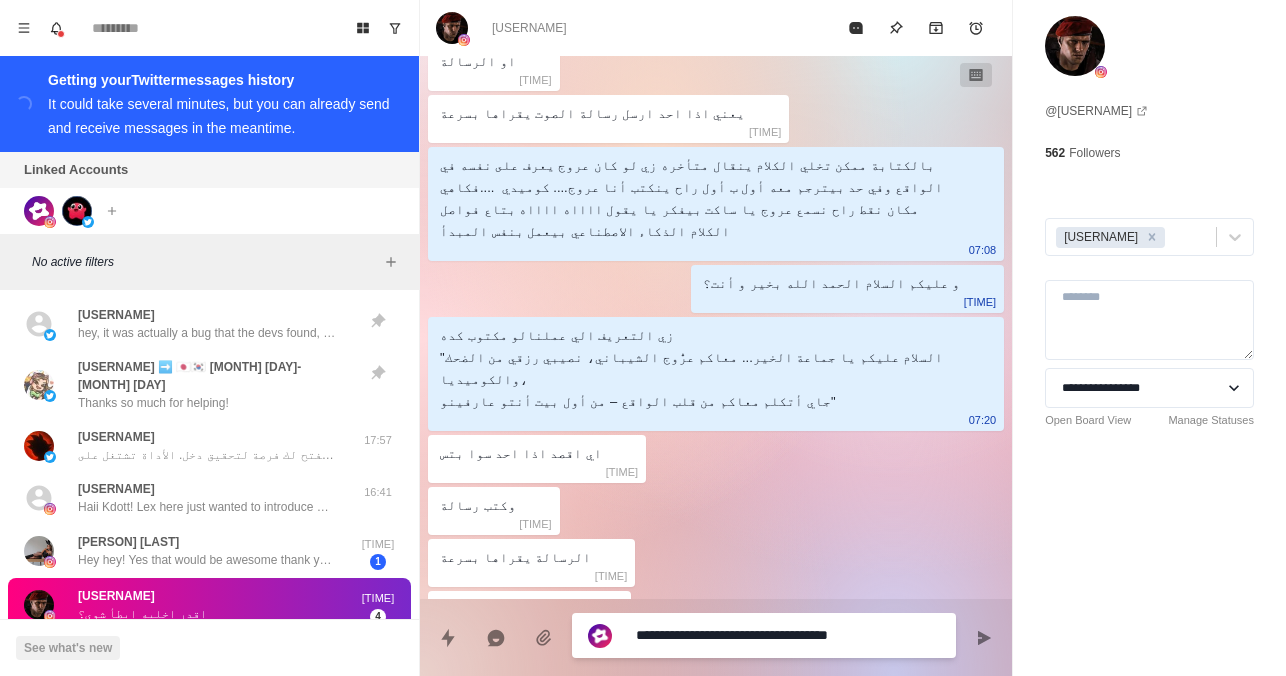 type on "*" 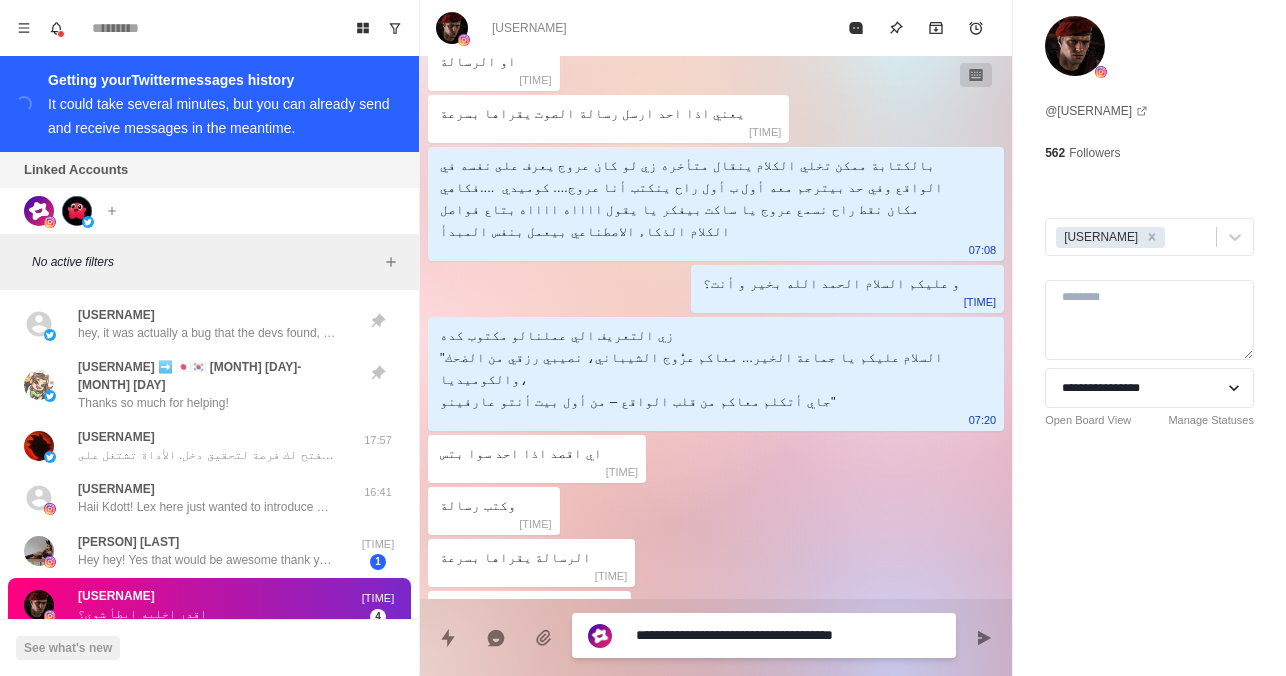 type on "*" 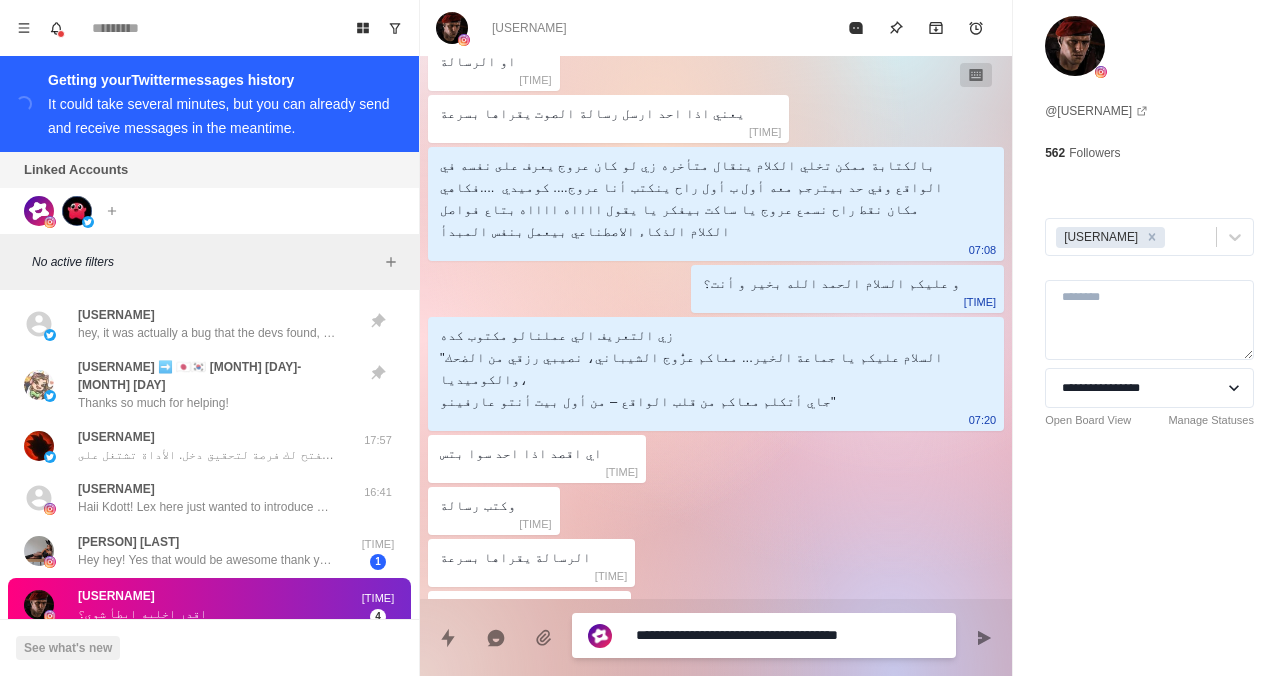 type on "*" 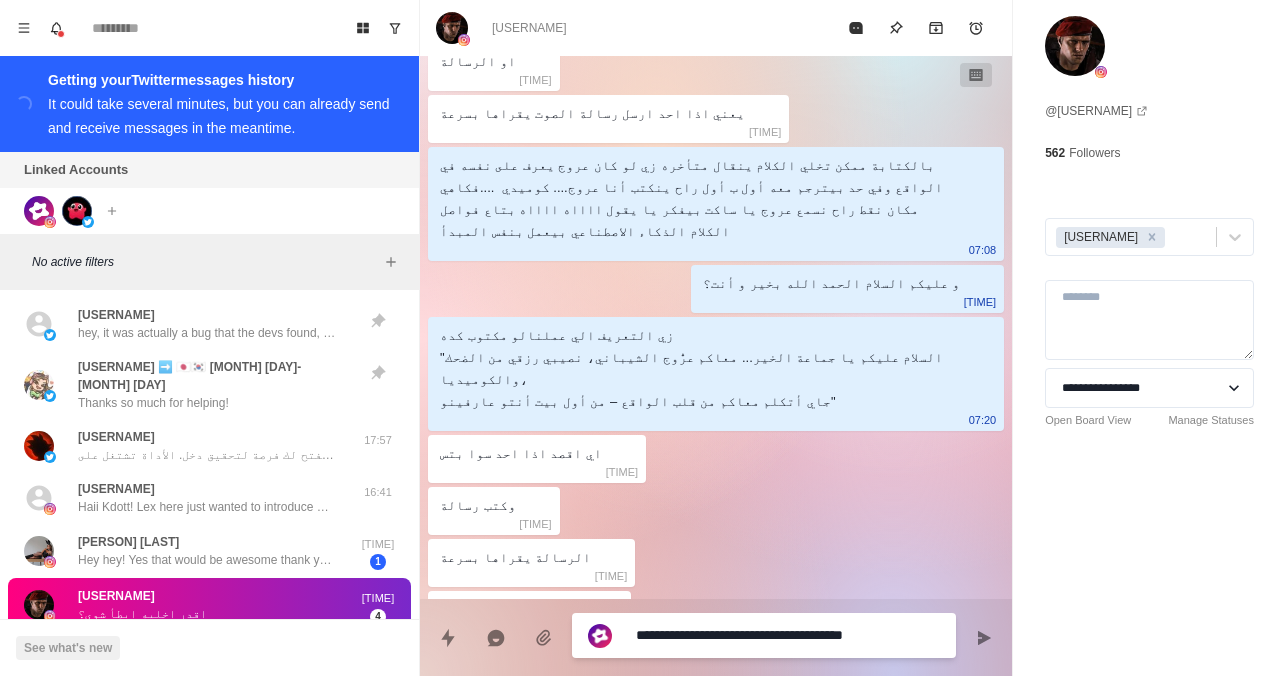 type on "*" 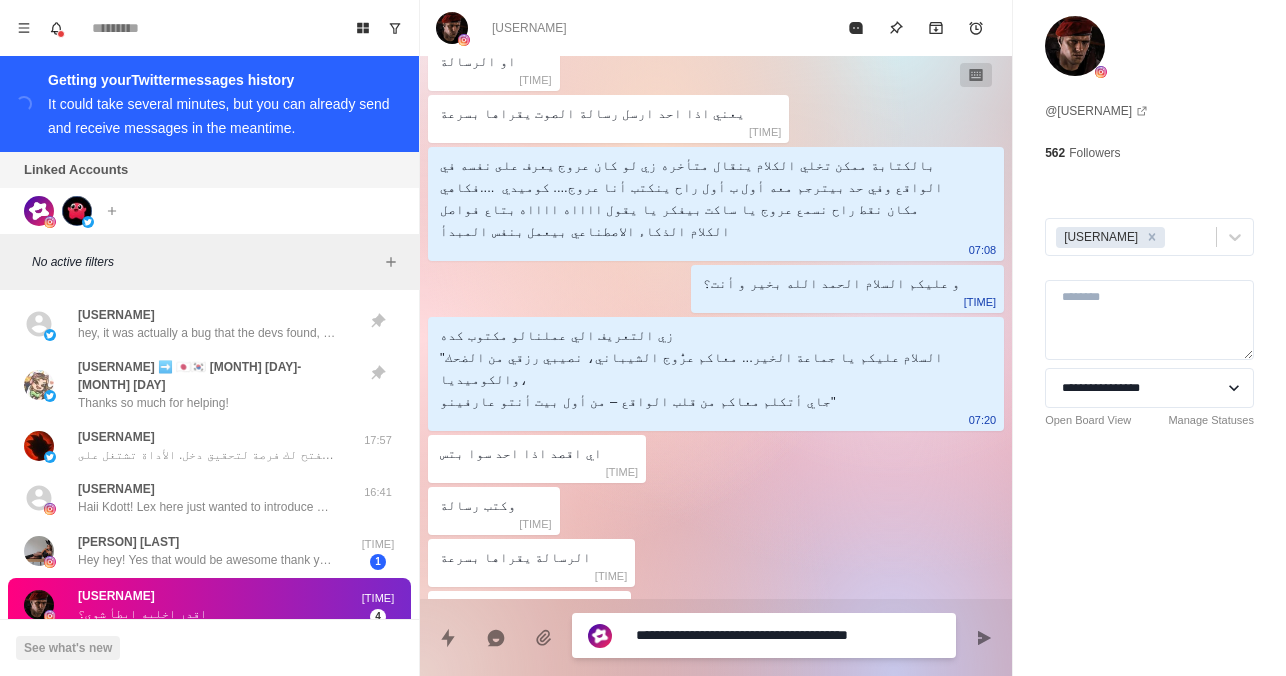 type on "*" 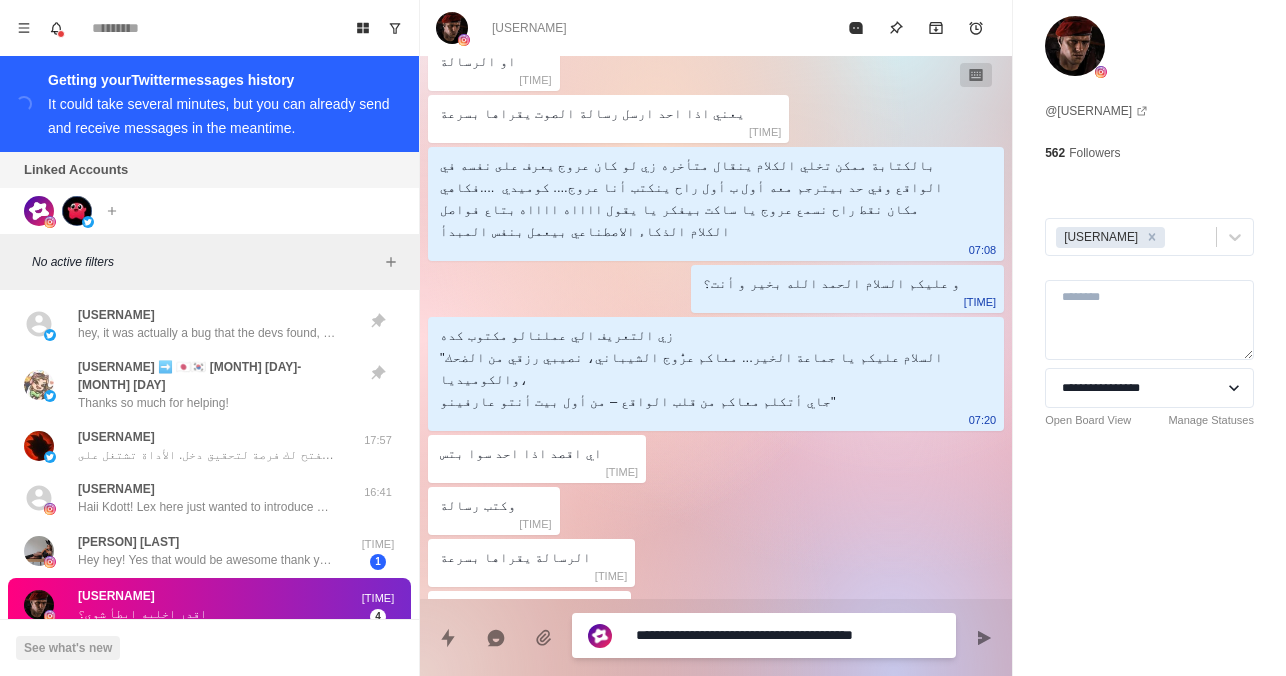 type on "*" 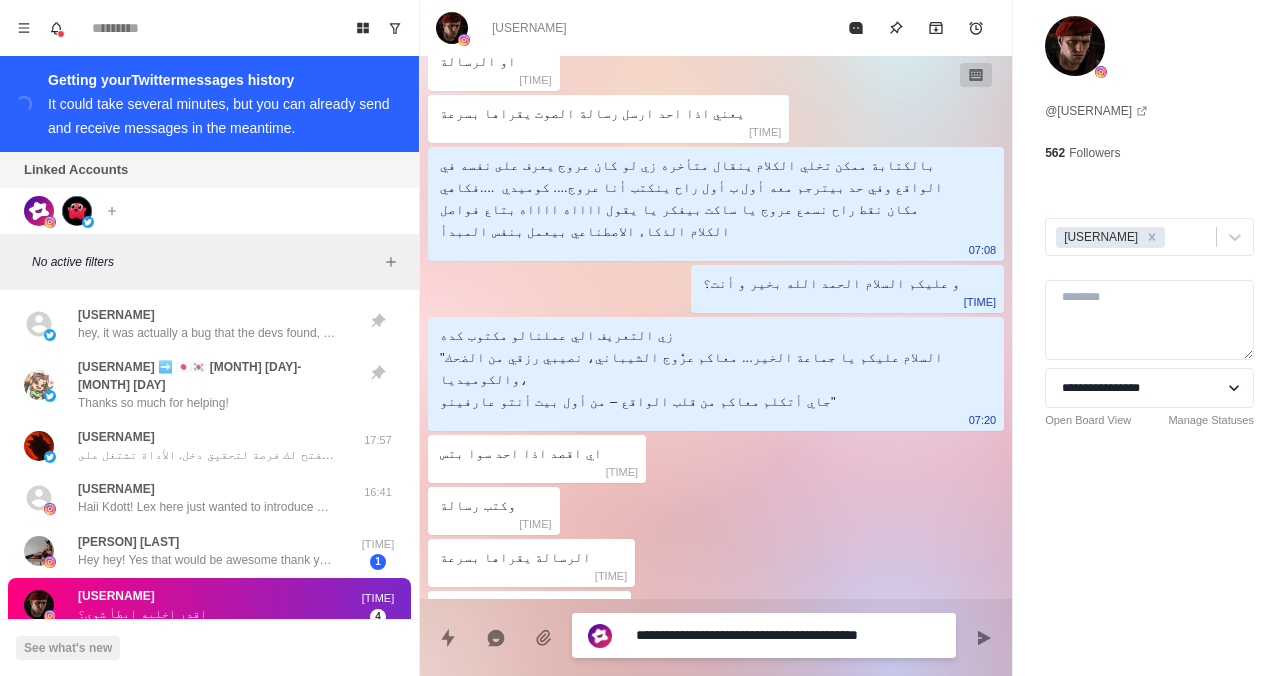 type on "*" 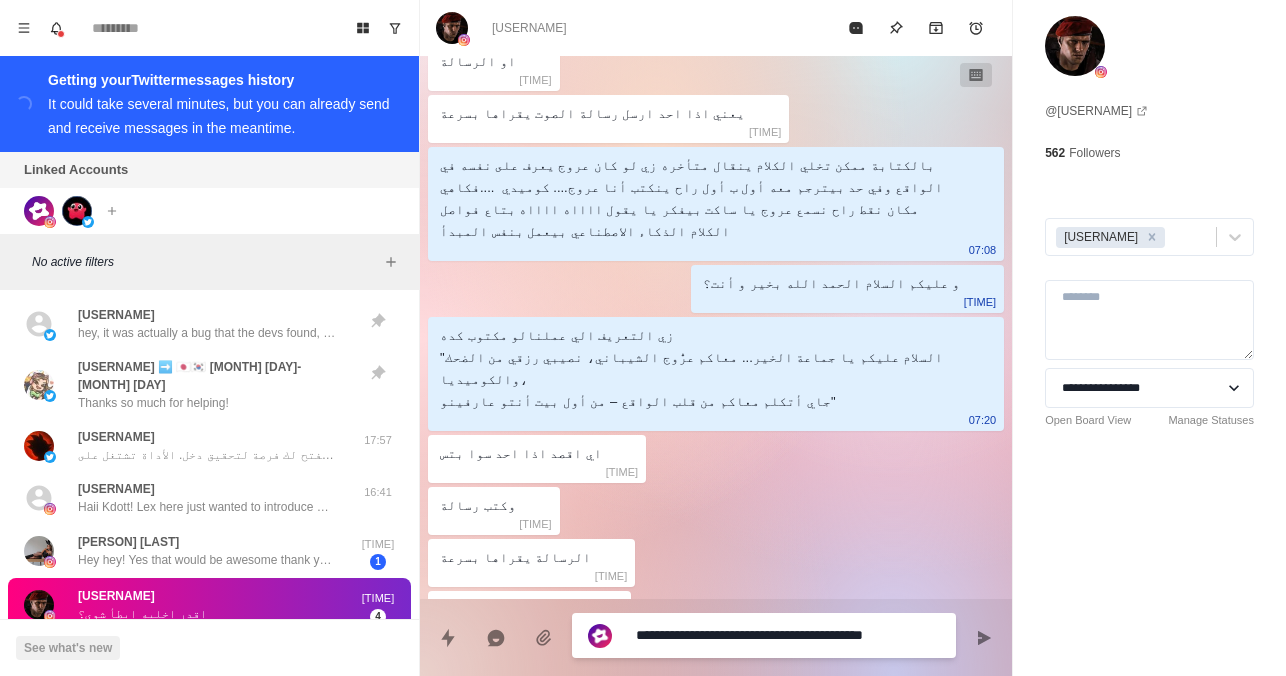 type on "*" 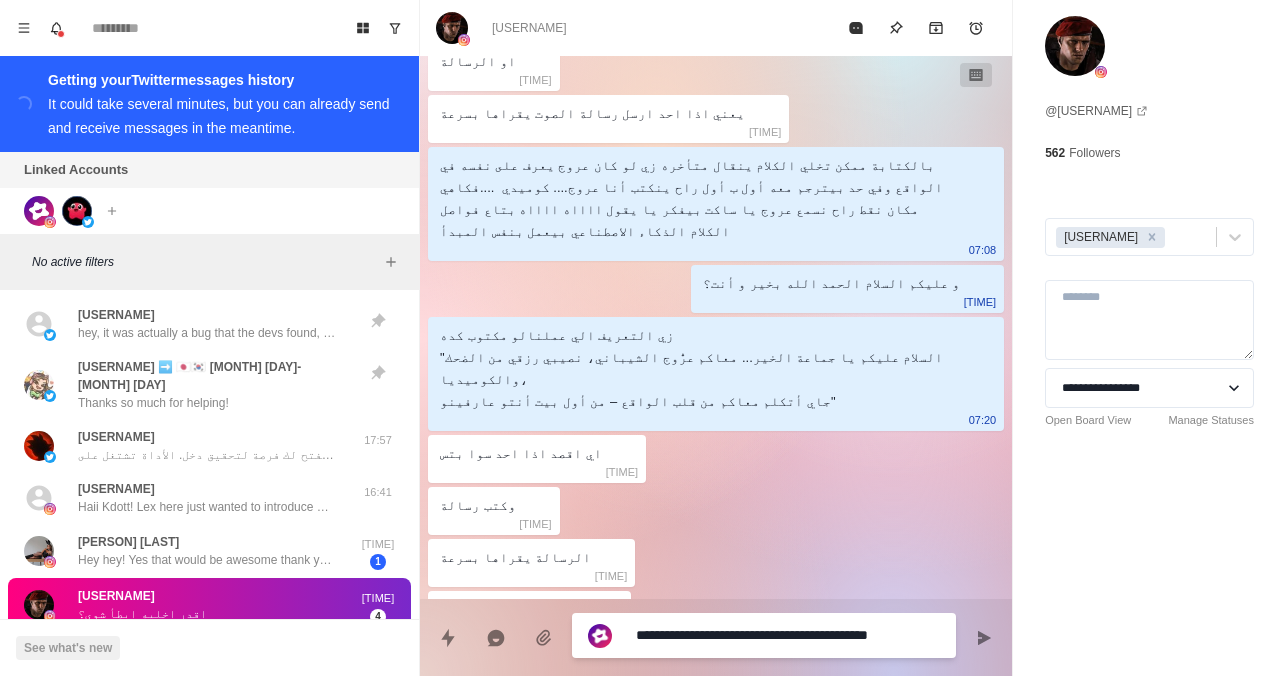 type on "*" 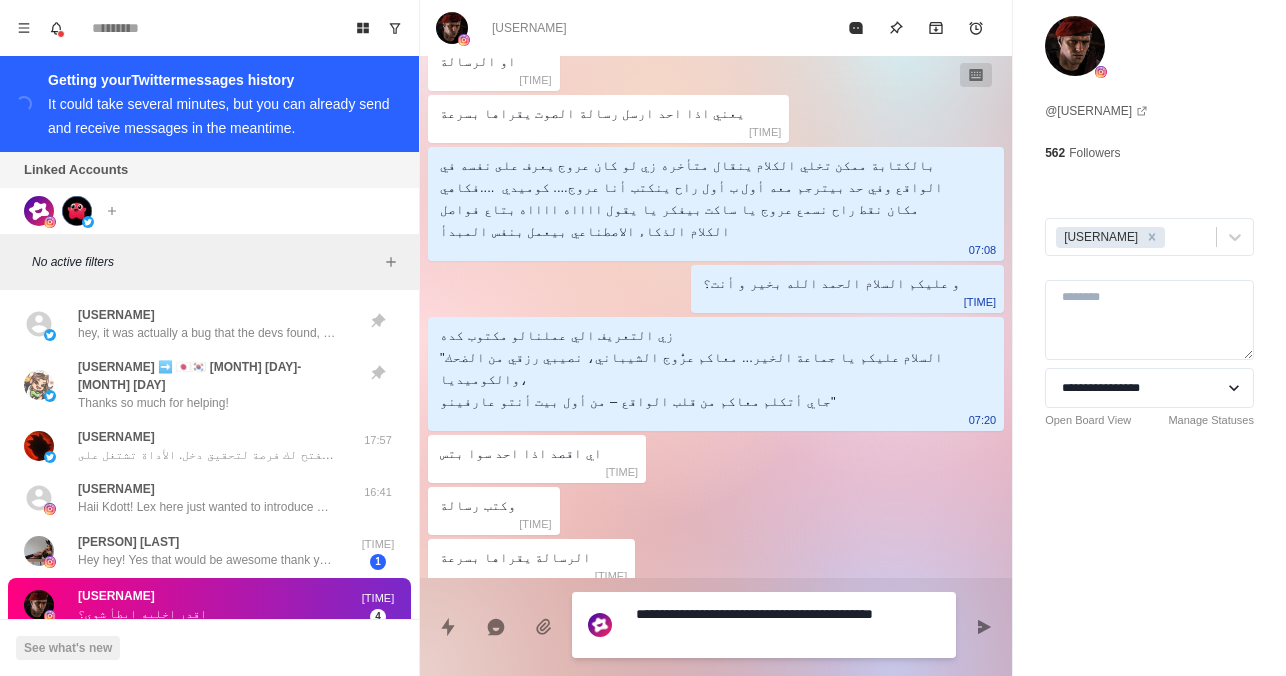 type on "*" 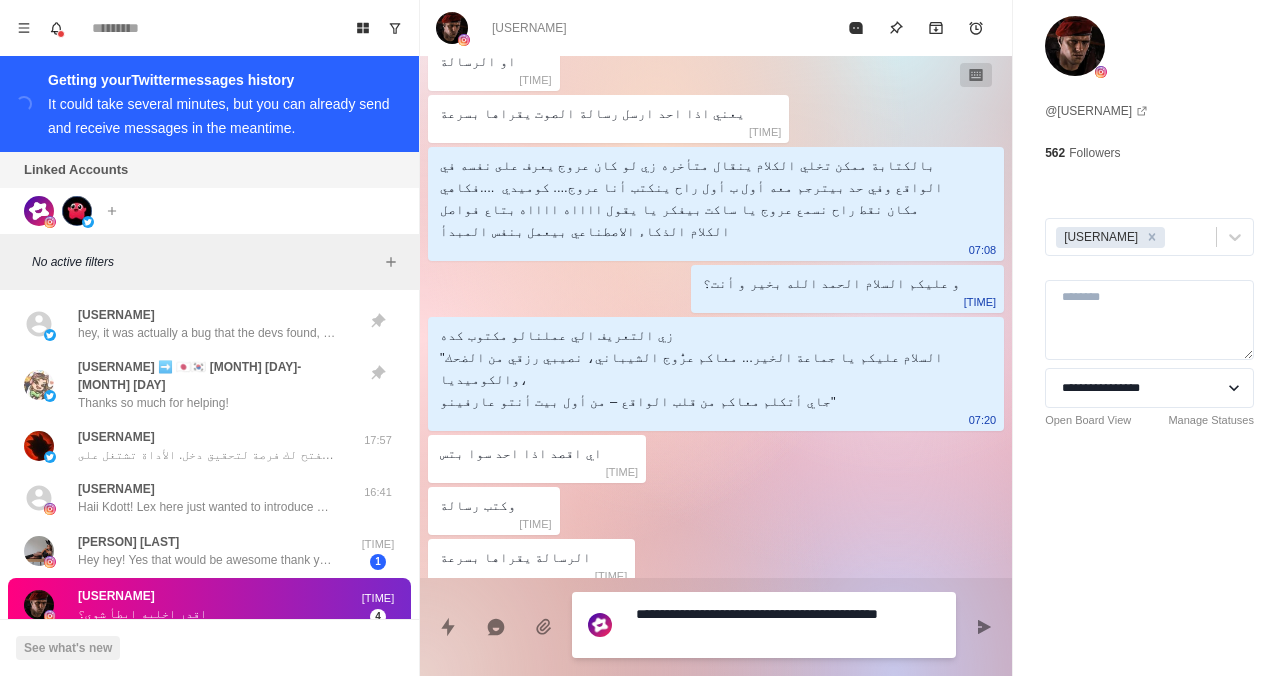 type on "*" 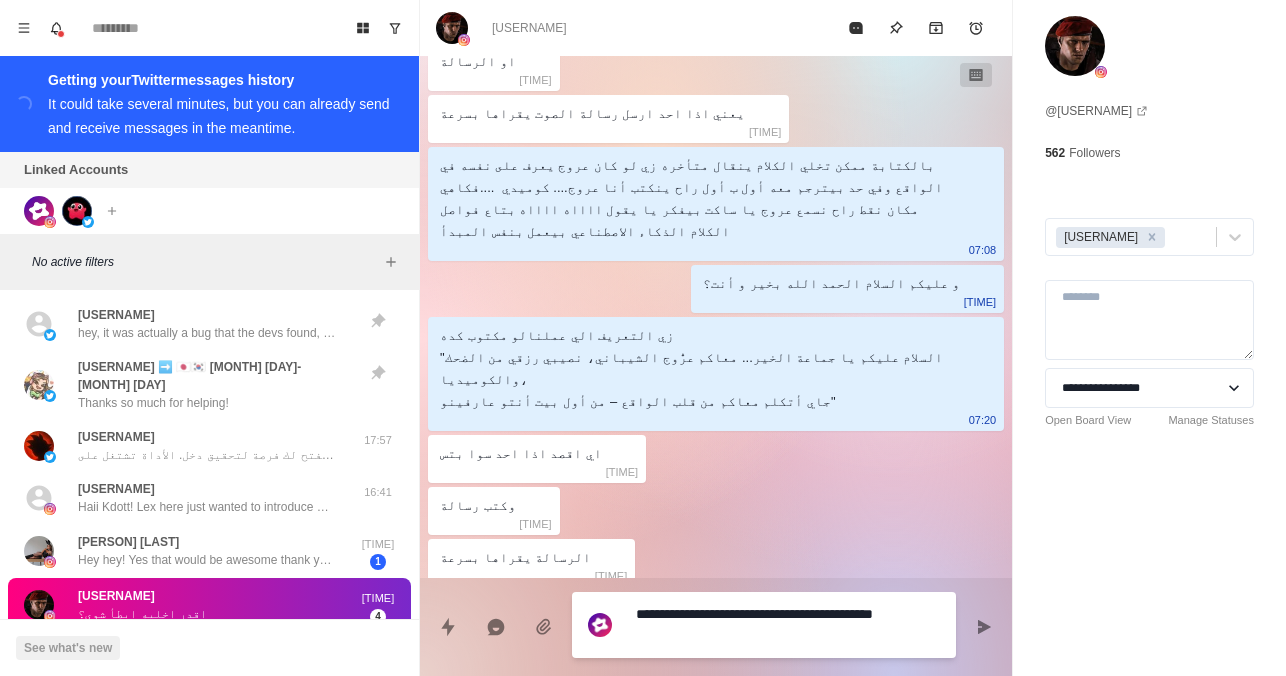 type on "*" 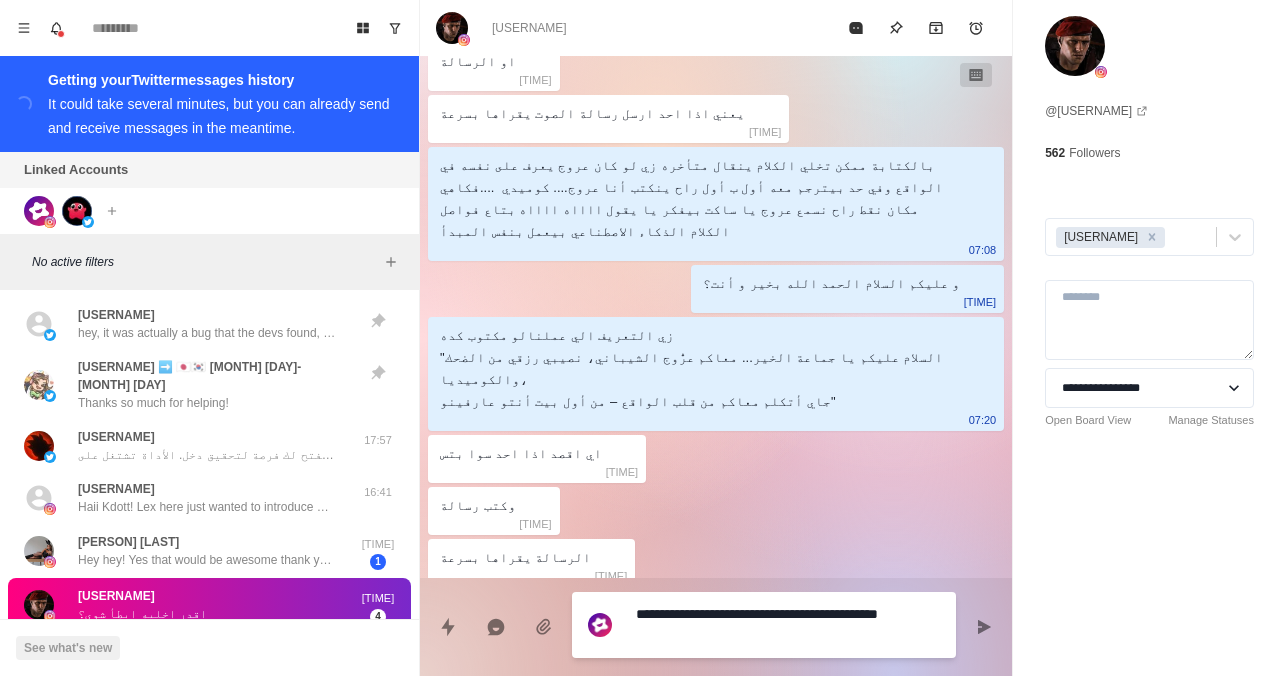 type on "*" 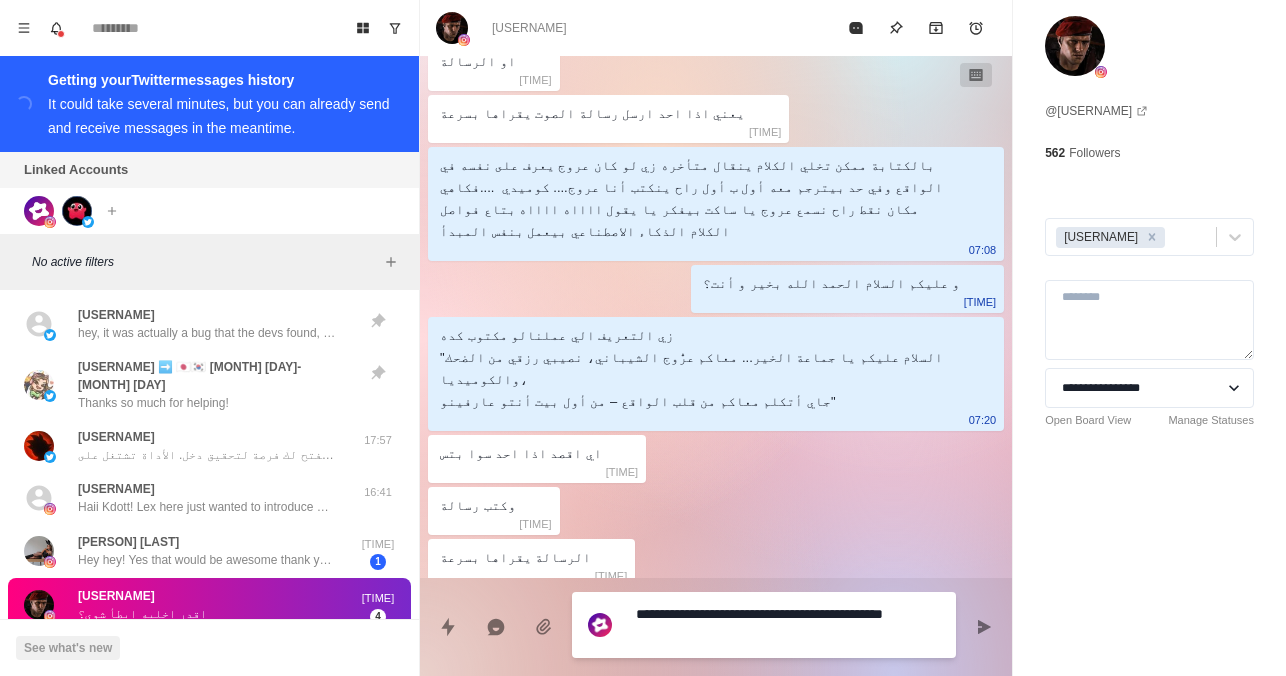 type on "*" 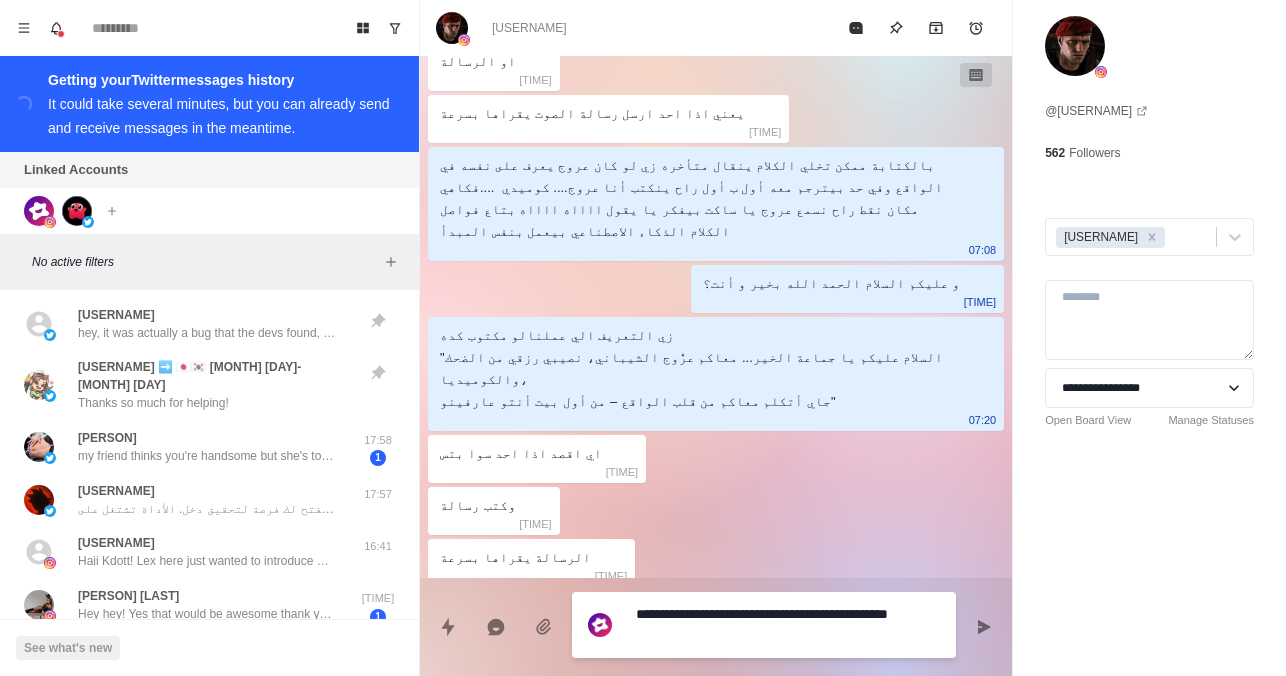type on "*" 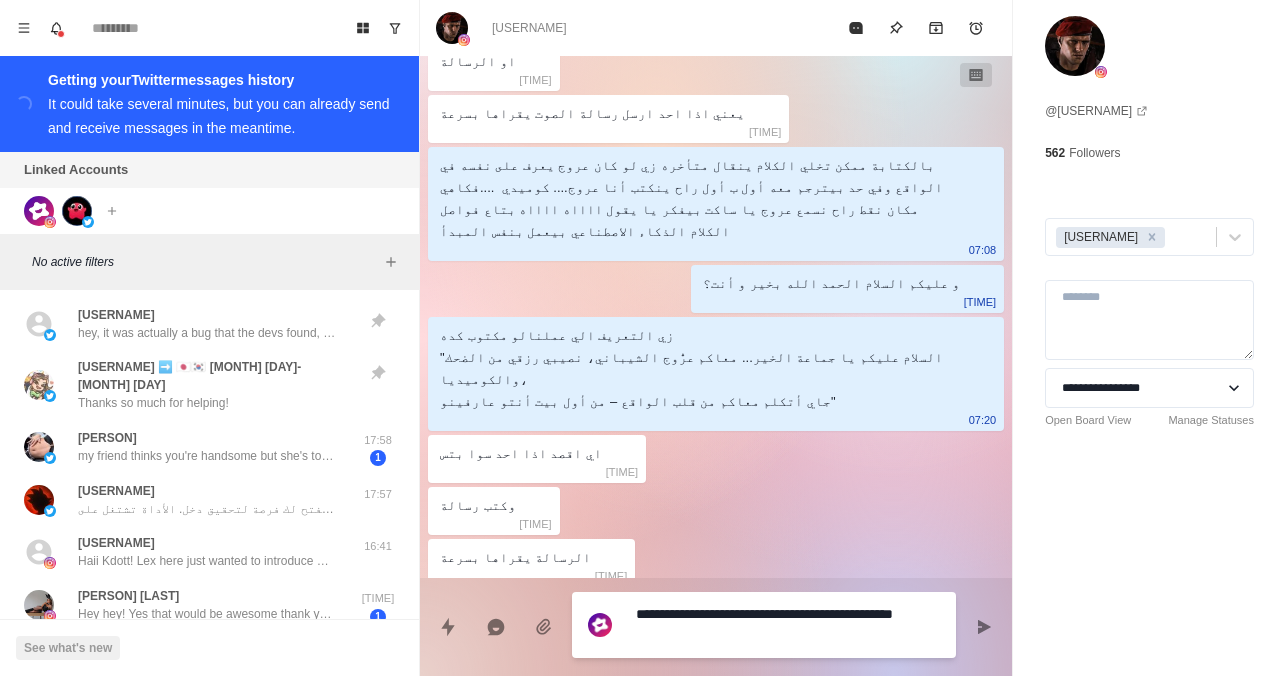 type on "*" 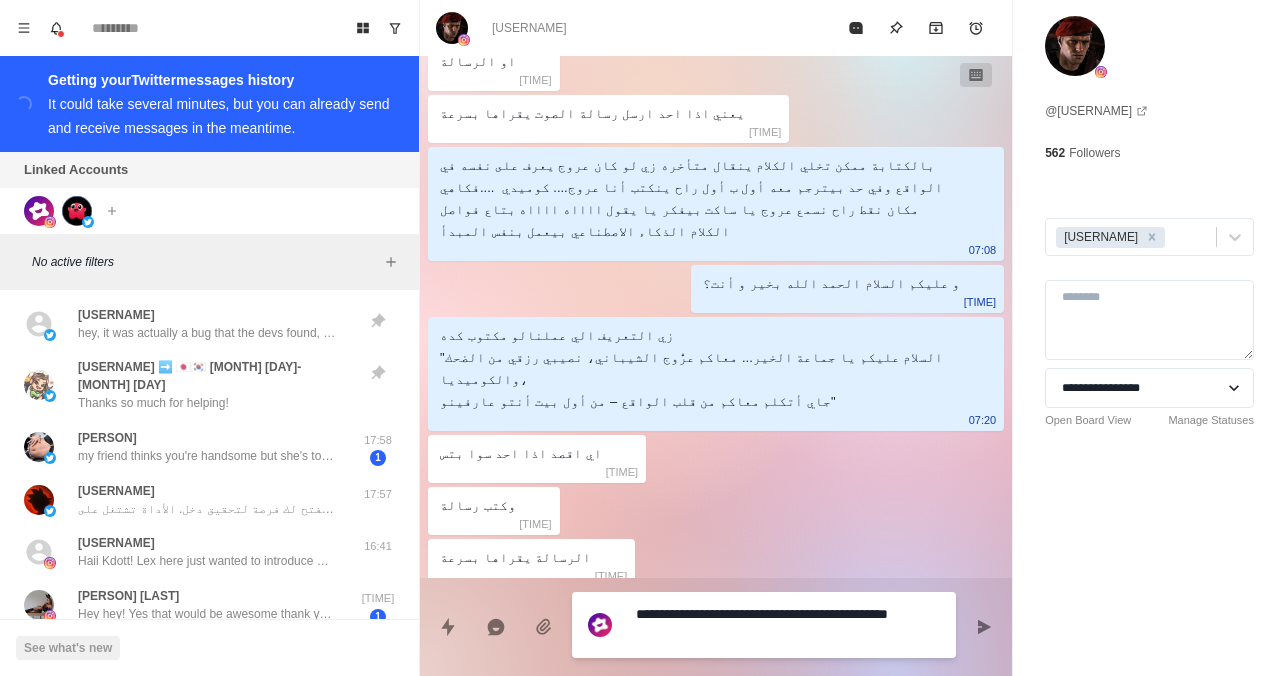 type on "*" 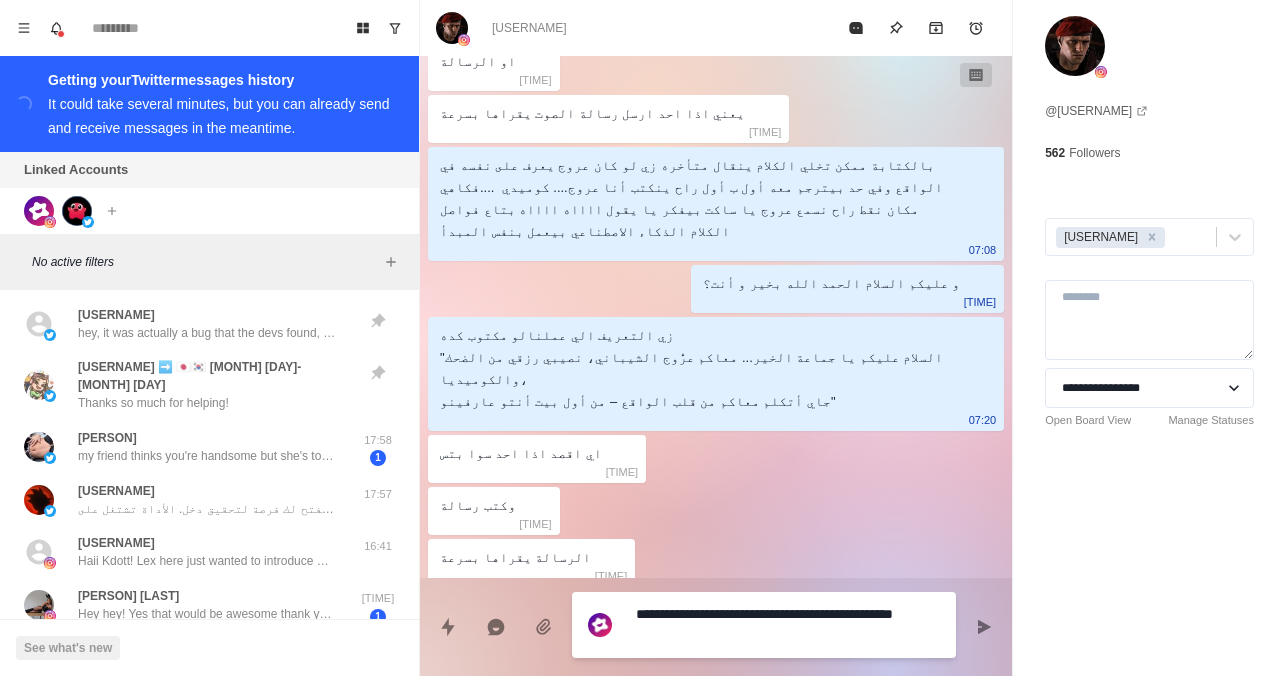type on "*" 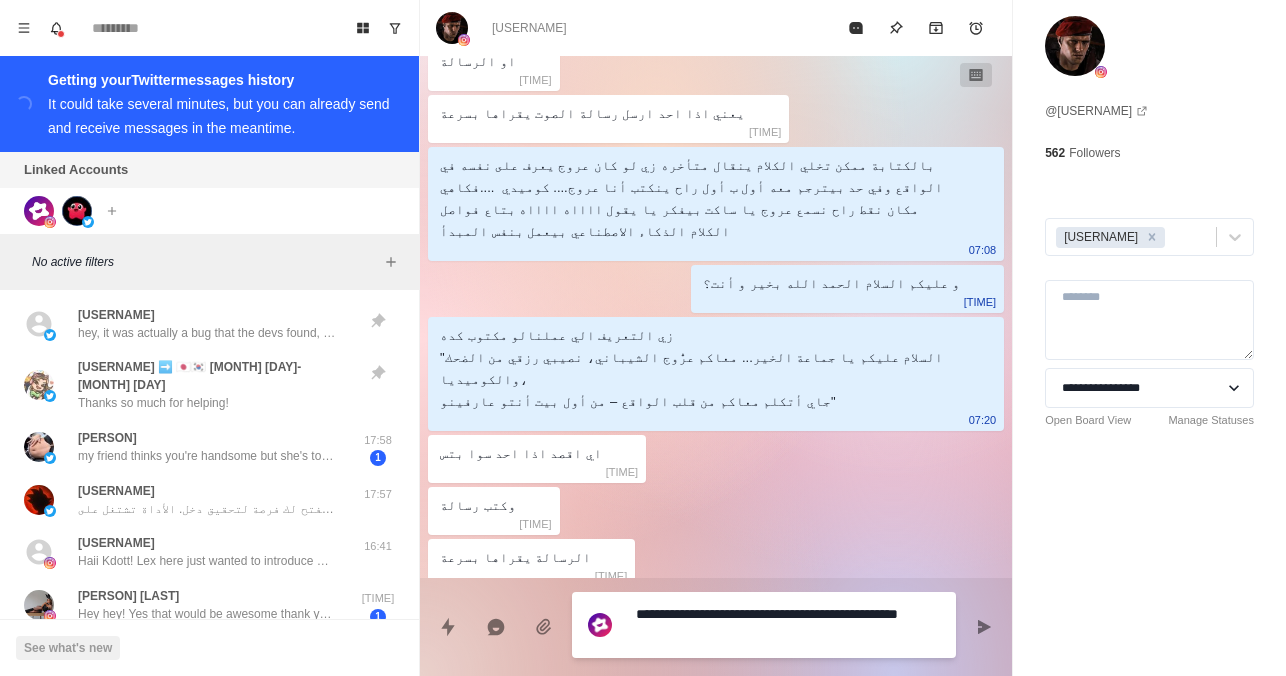 type on "*" 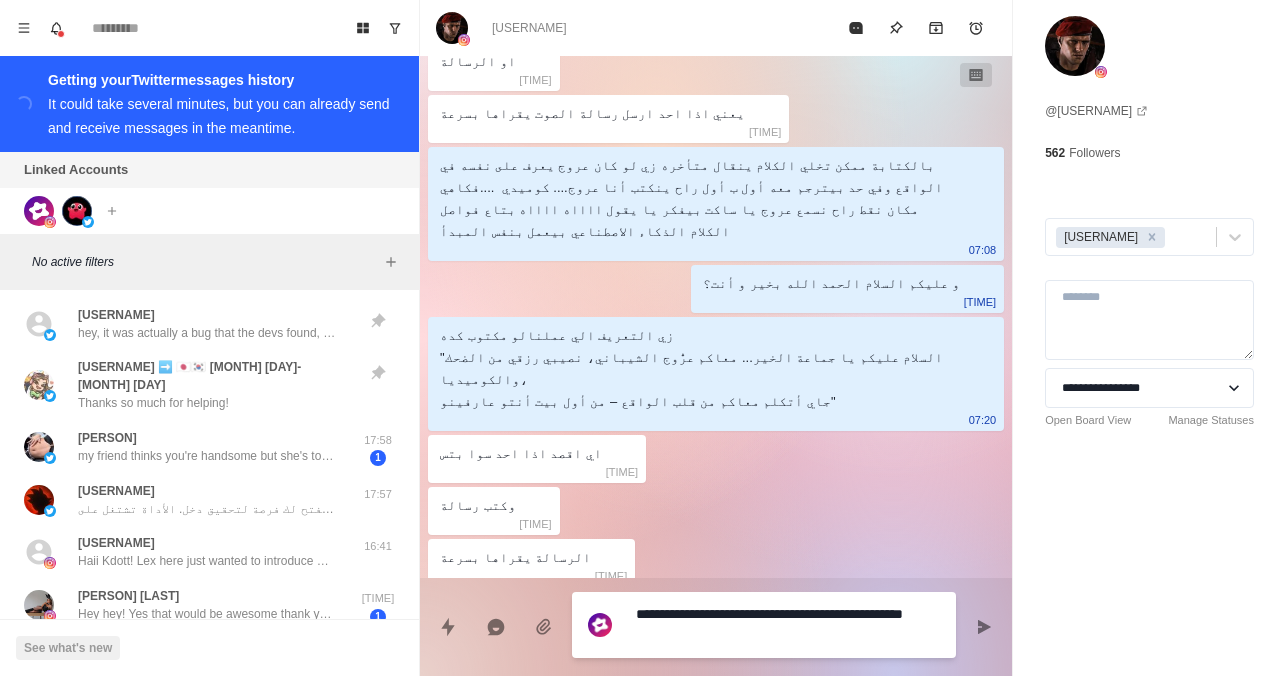 type on "*" 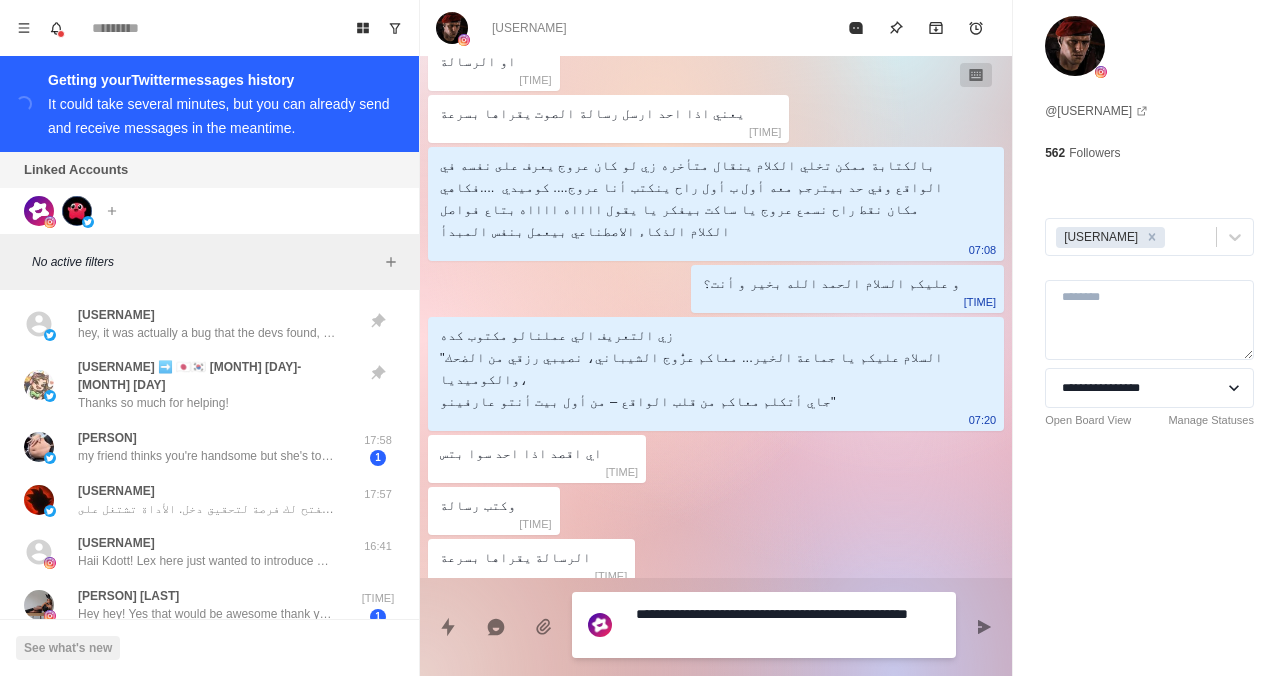 type on "*" 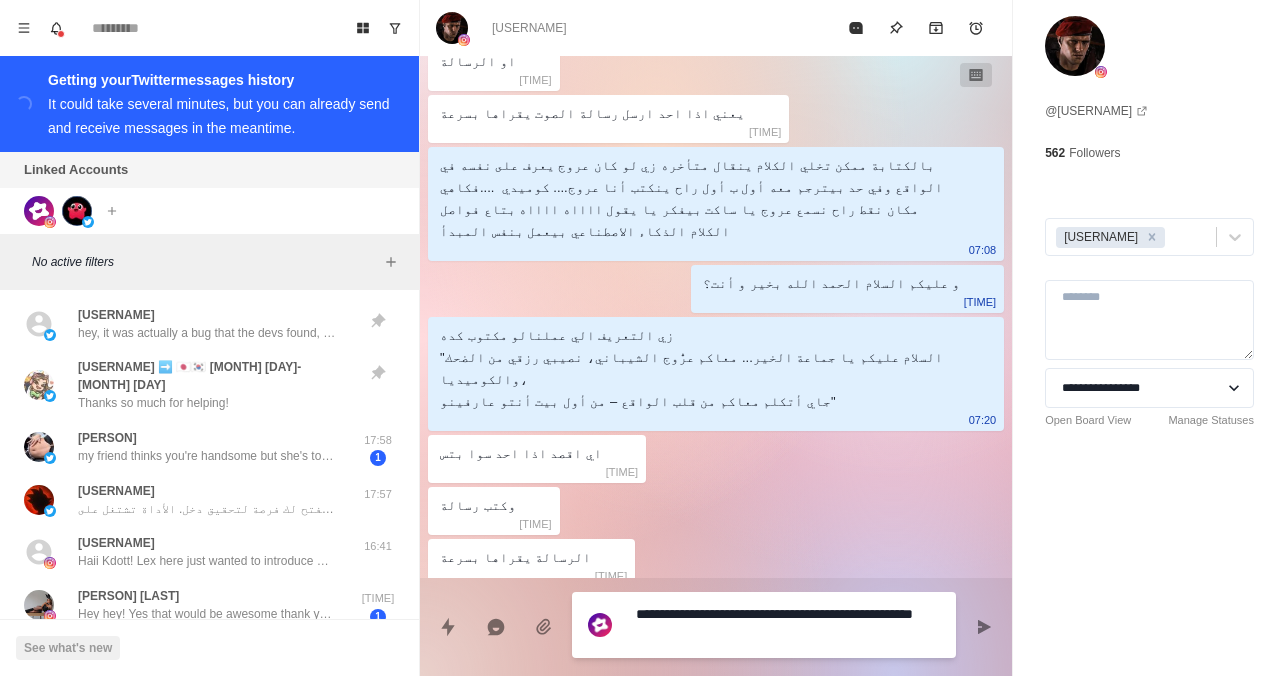type on "*" 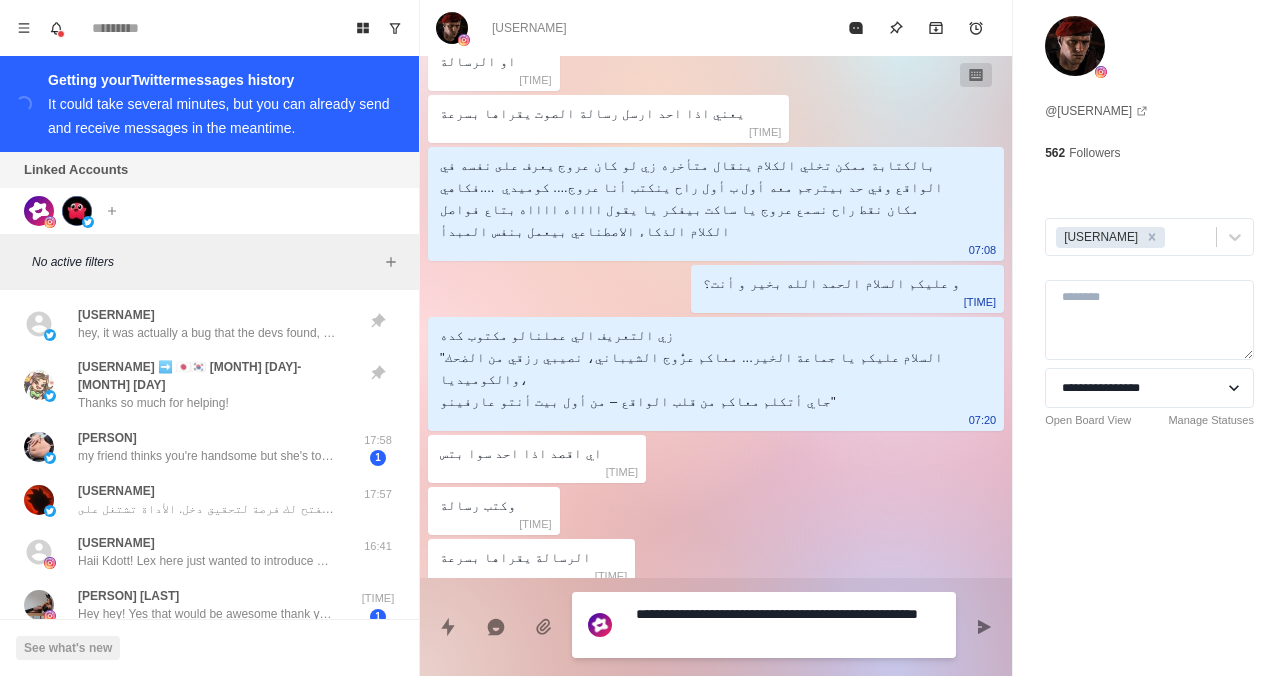 type on "*" 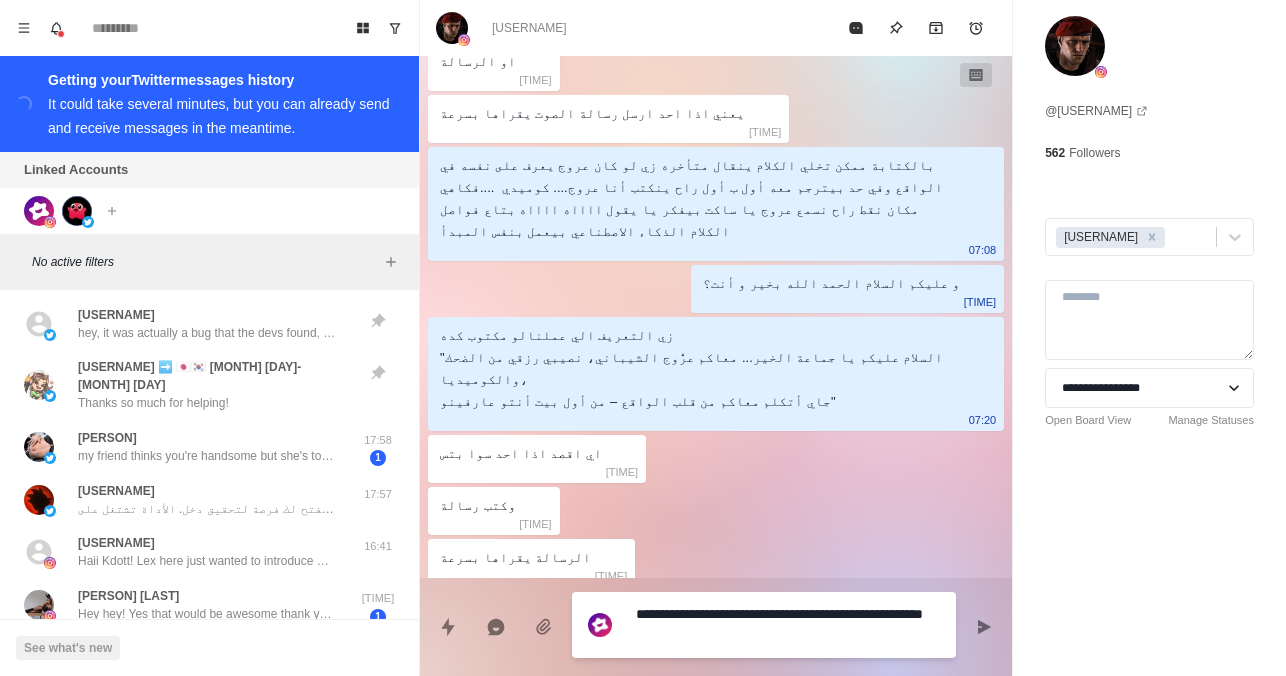 type on "*" 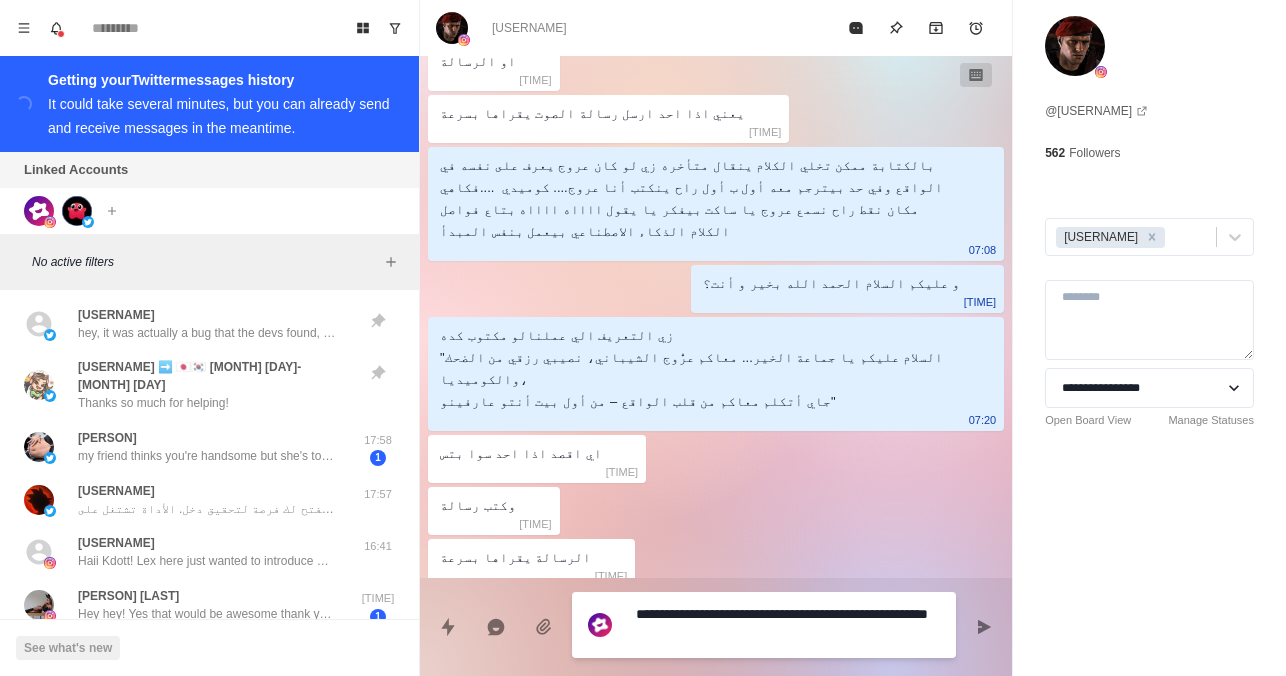 type on "*" 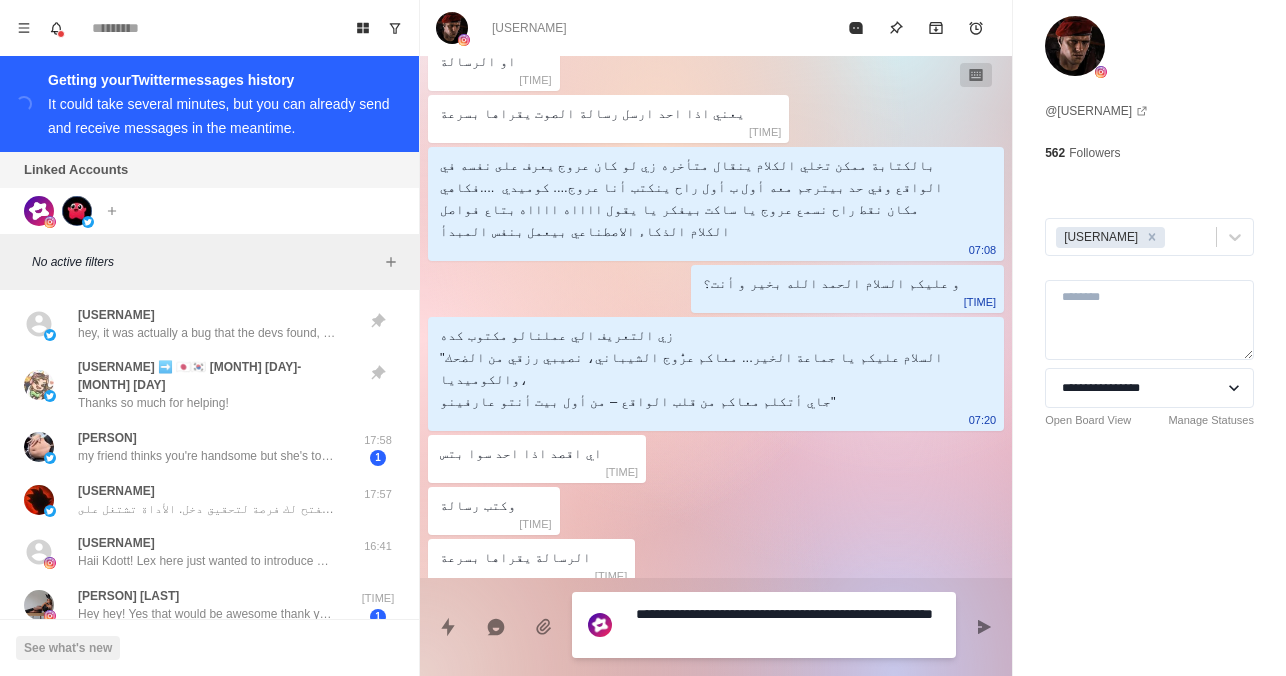 type on "*" 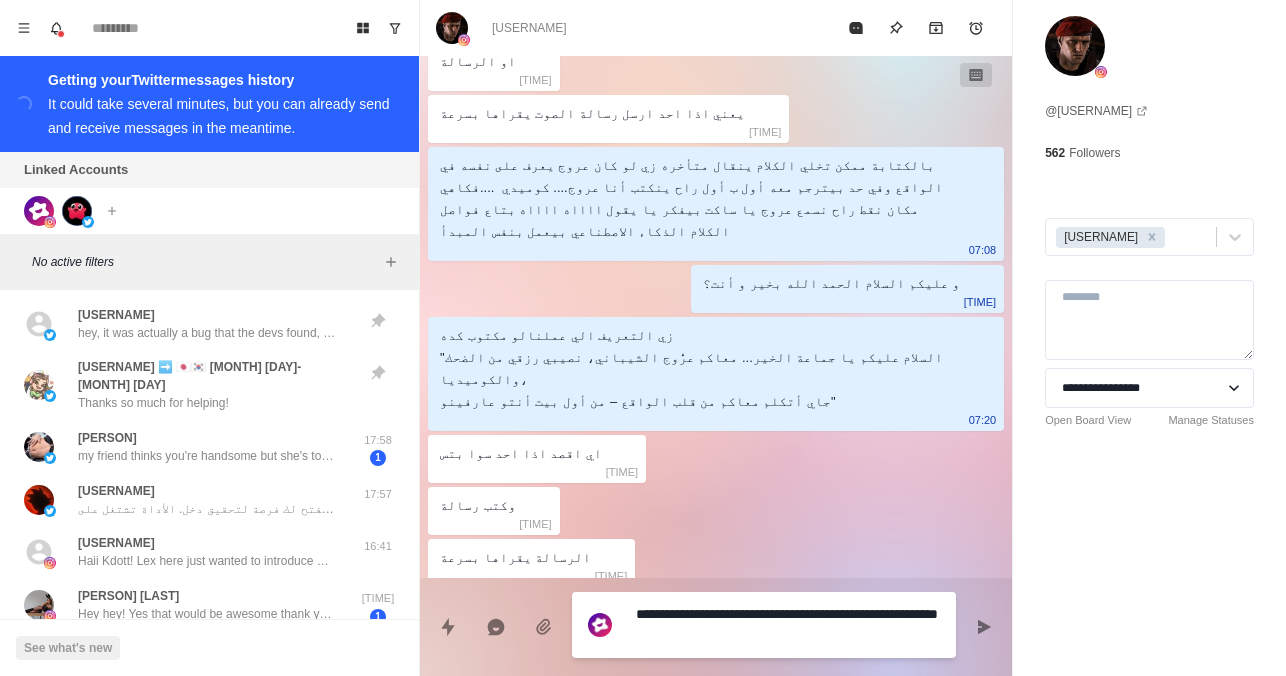 type on "*" 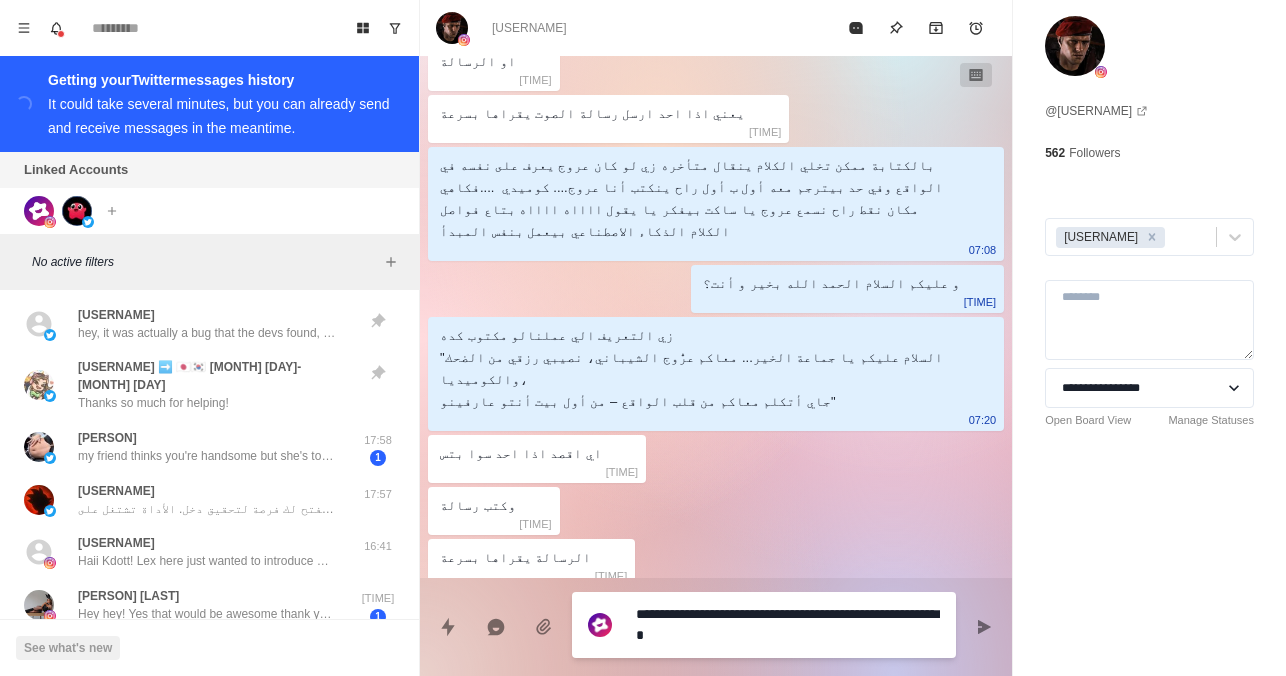 type on "*" 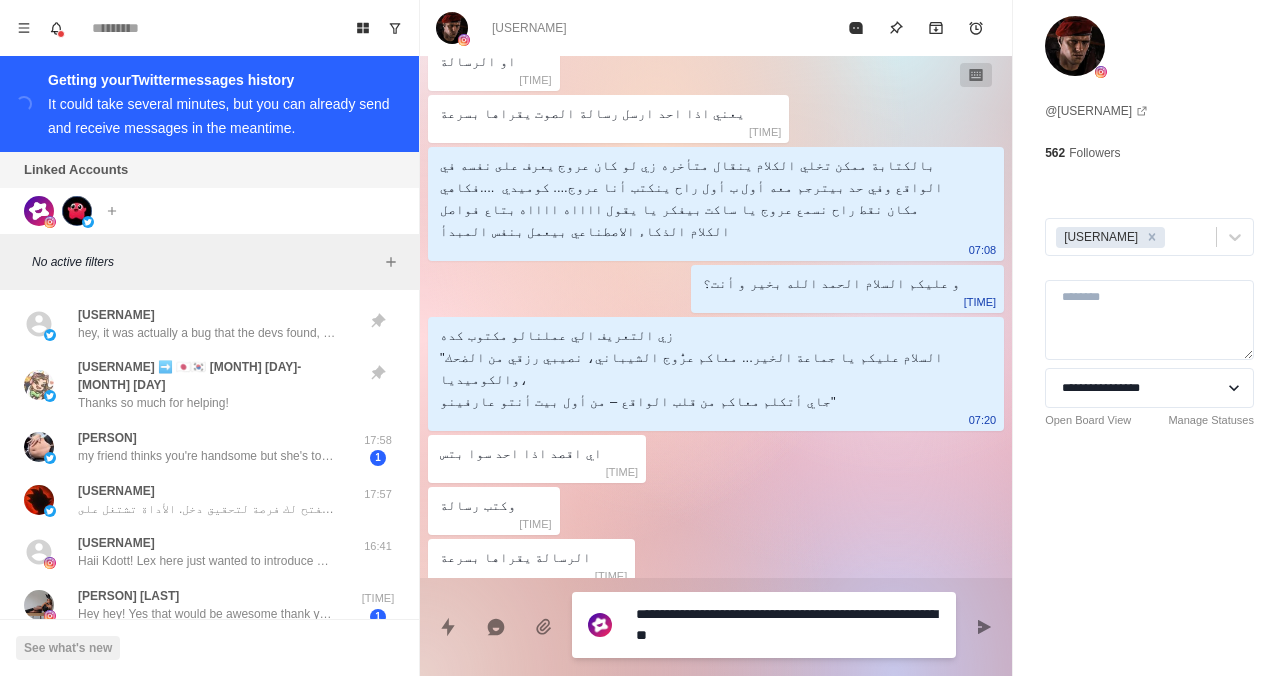 type on "*" 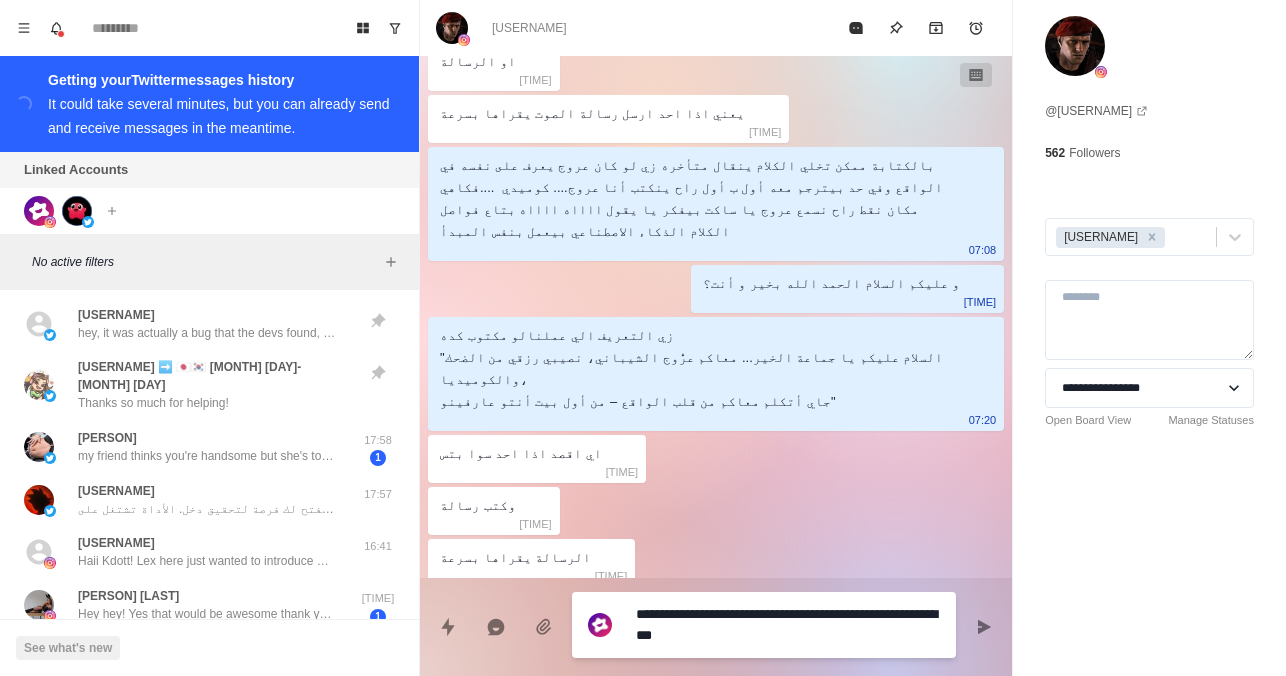 type on "*" 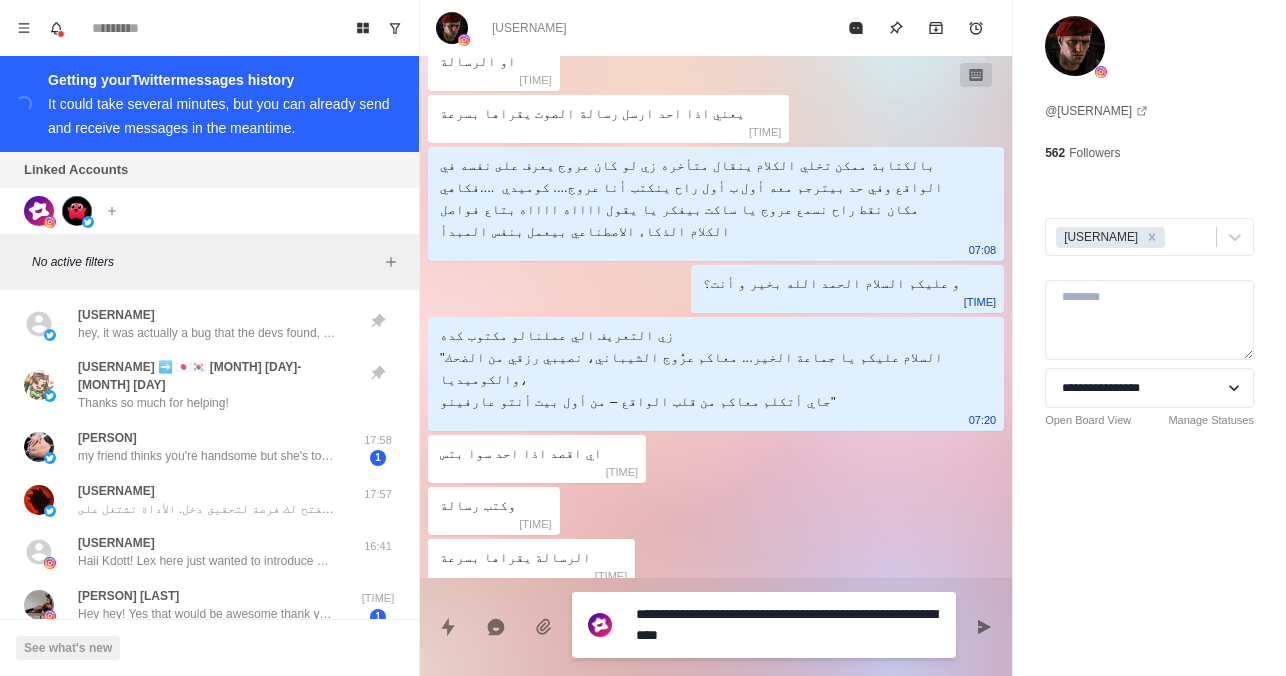 type on "*" 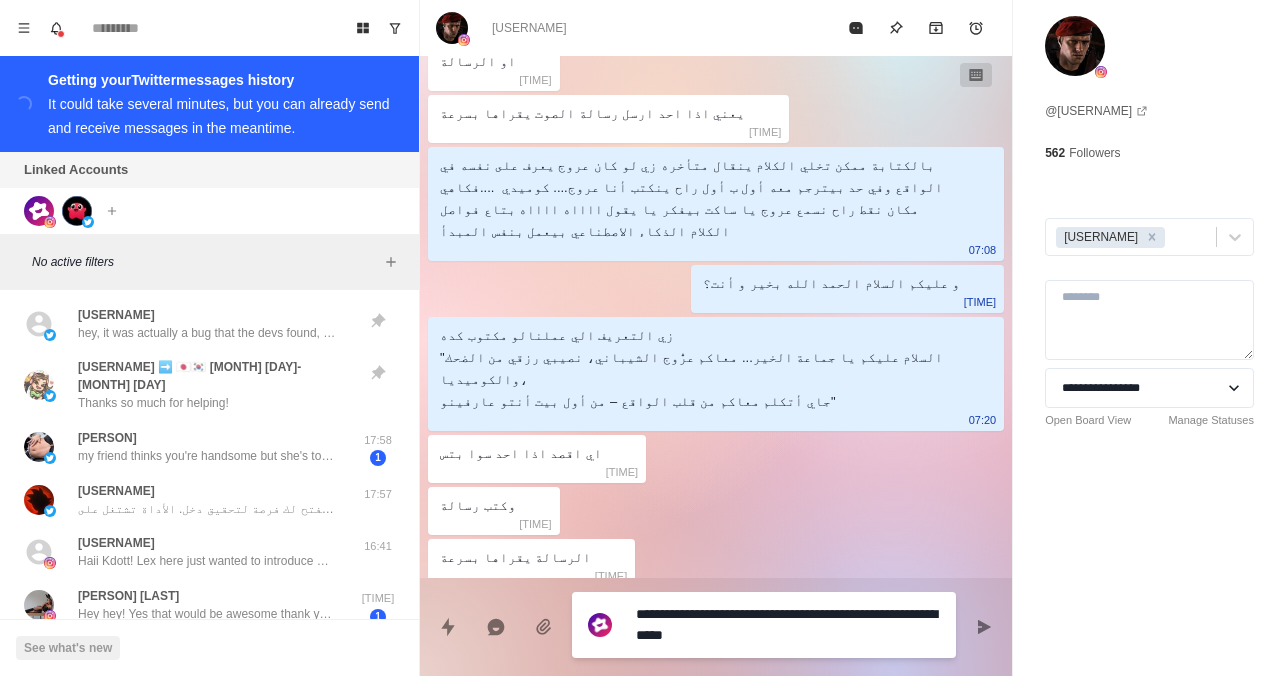 type on "*" 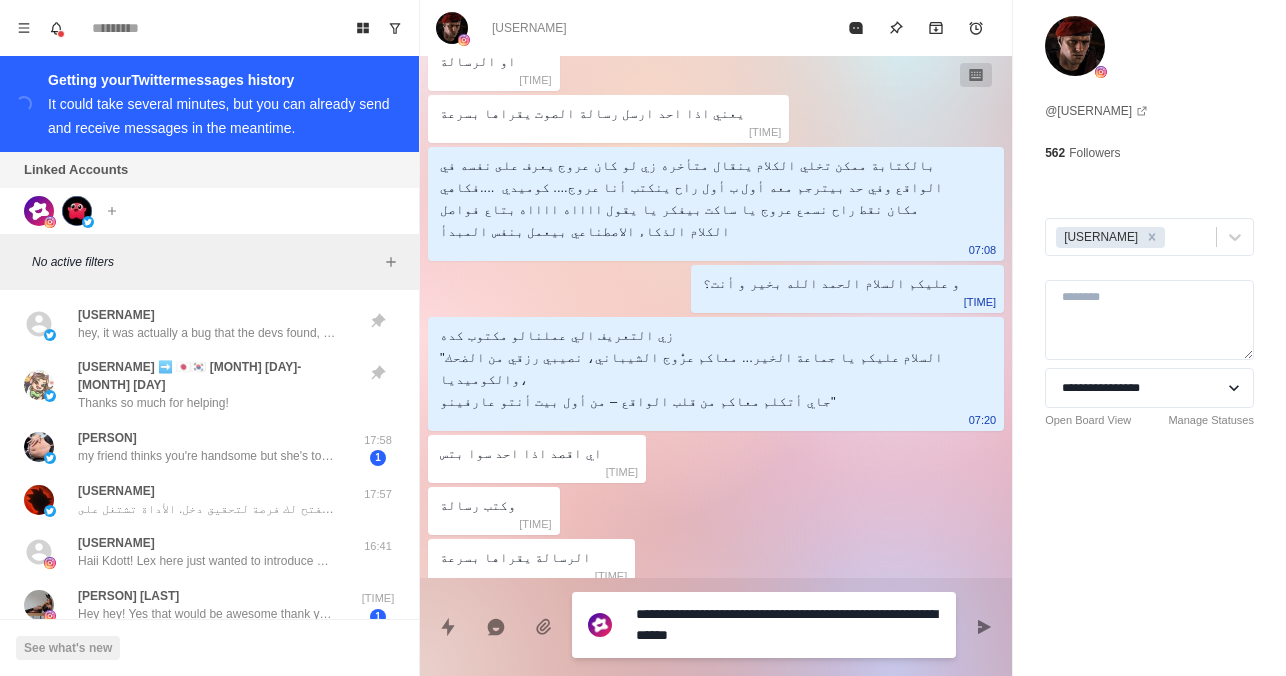 type on "*" 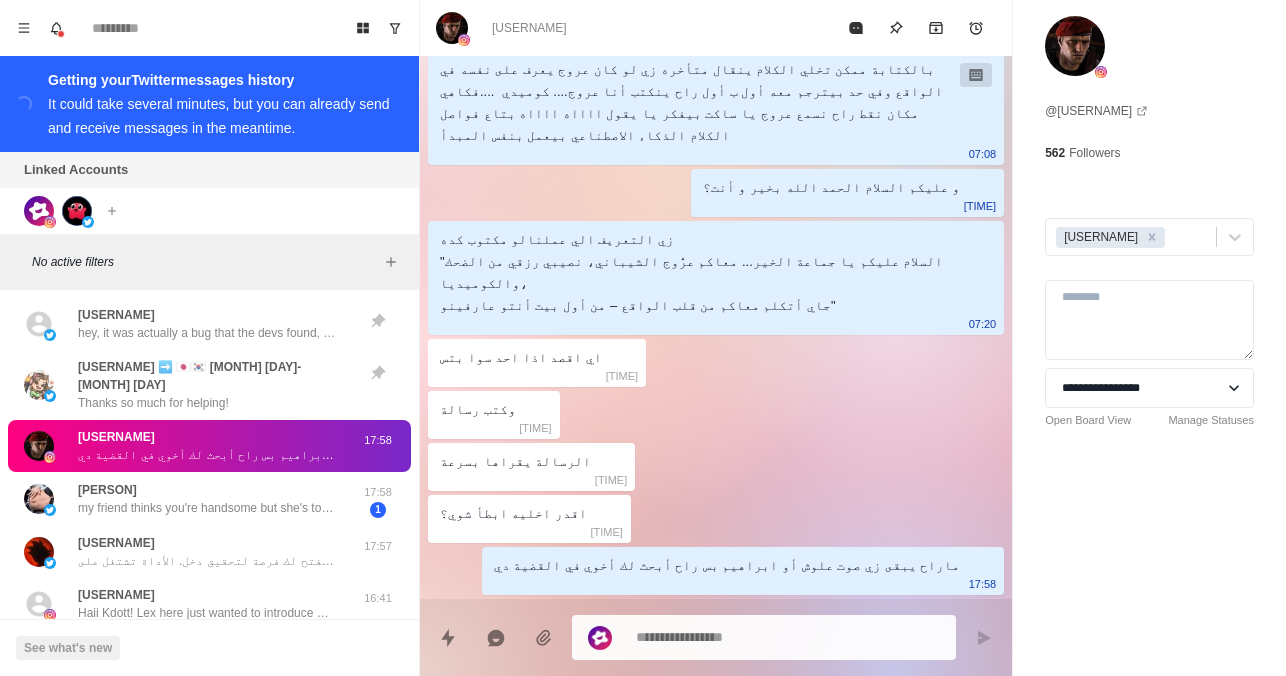 scroll, scrollTop: 2709, scrollLeft: 0, axis: vertical 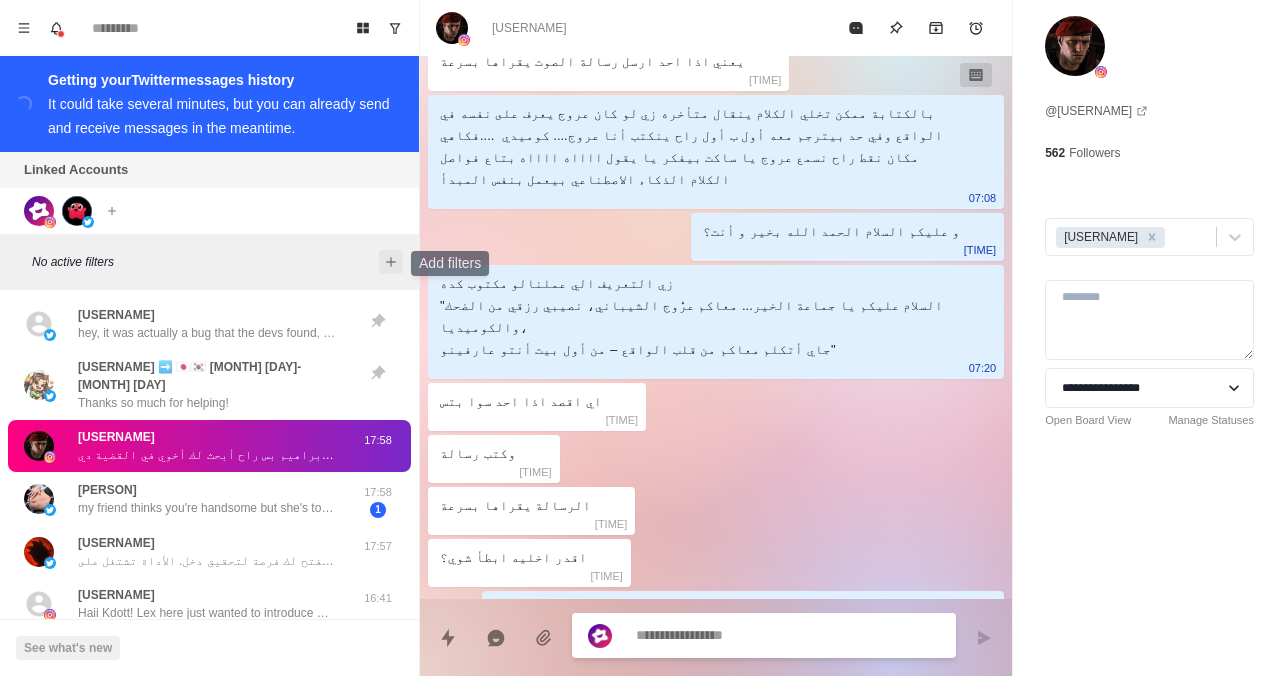 click 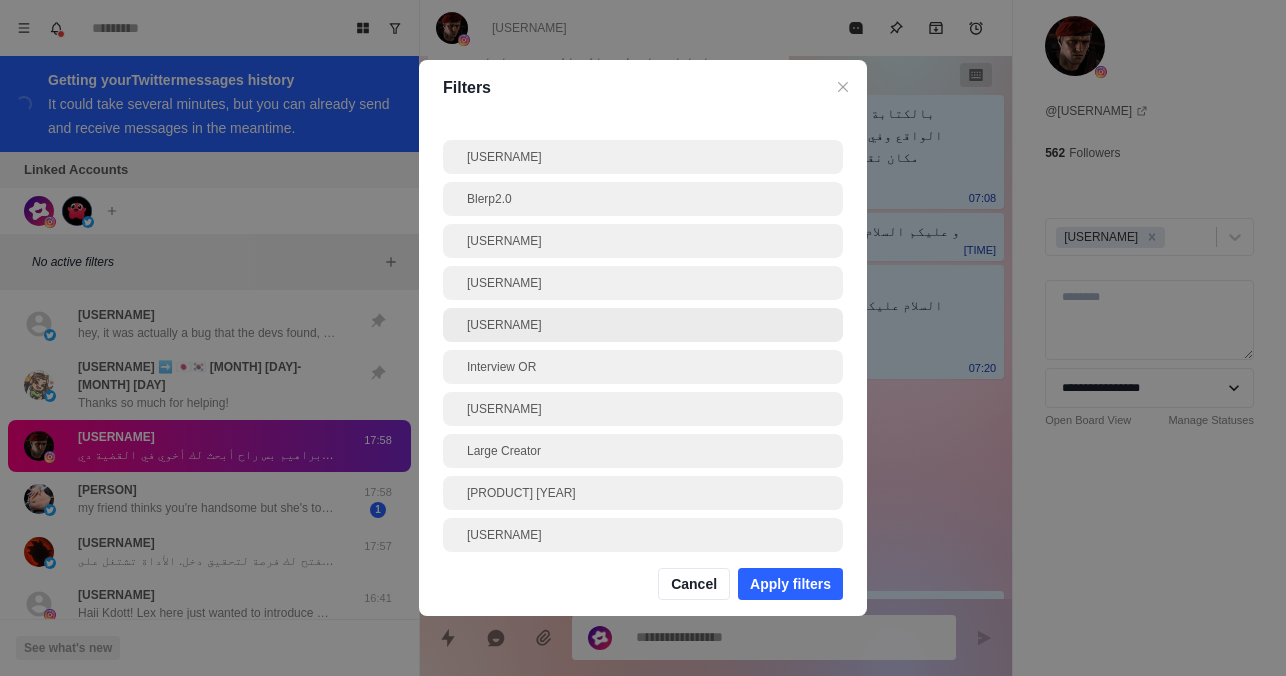 click on "[USERNAME]" at bounding box center (643, 325) 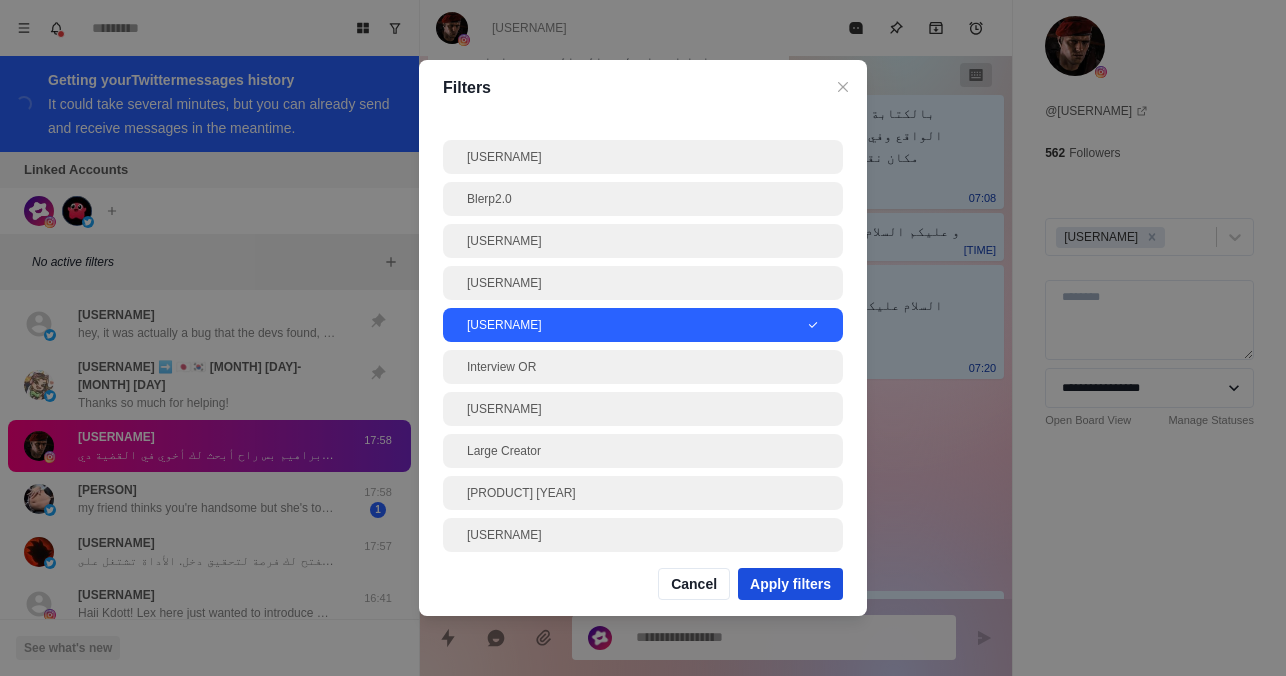 click on "Apply filters" at bounding box center (790, 584) 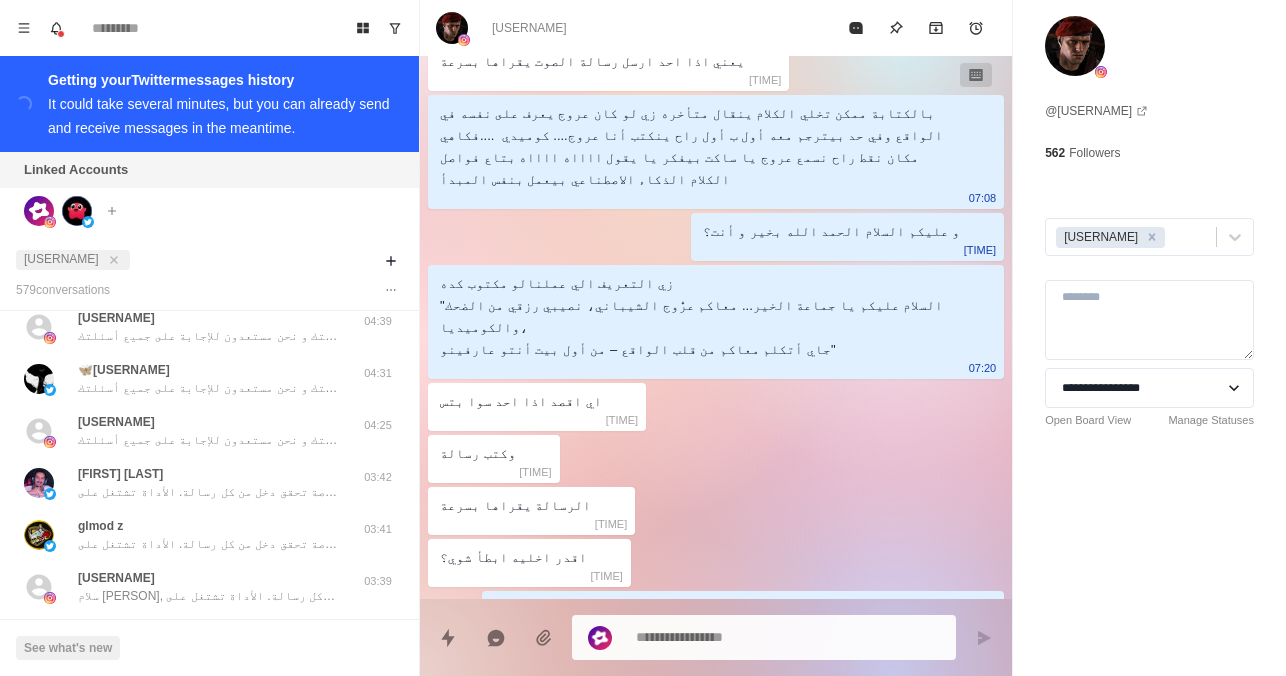 scroll, scrollTop: 843, scrollLeft: 0, axis: vertical 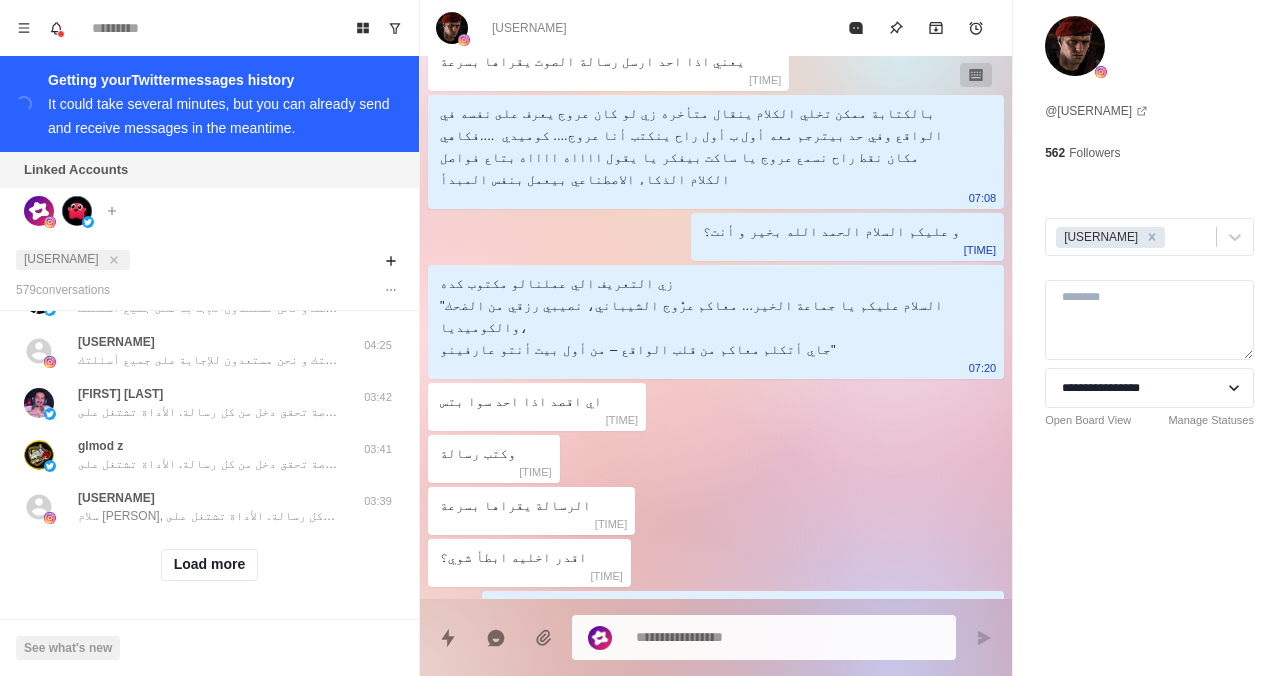 click at bounding box center [788, 637] 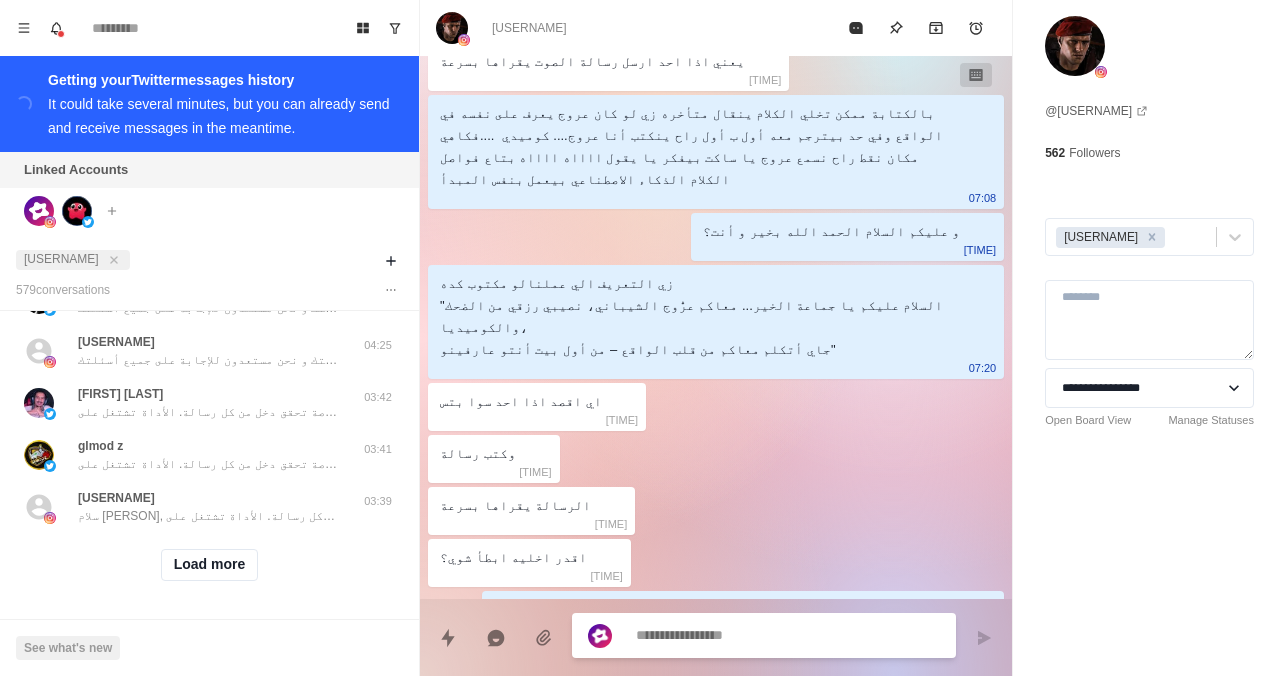 type on "*" 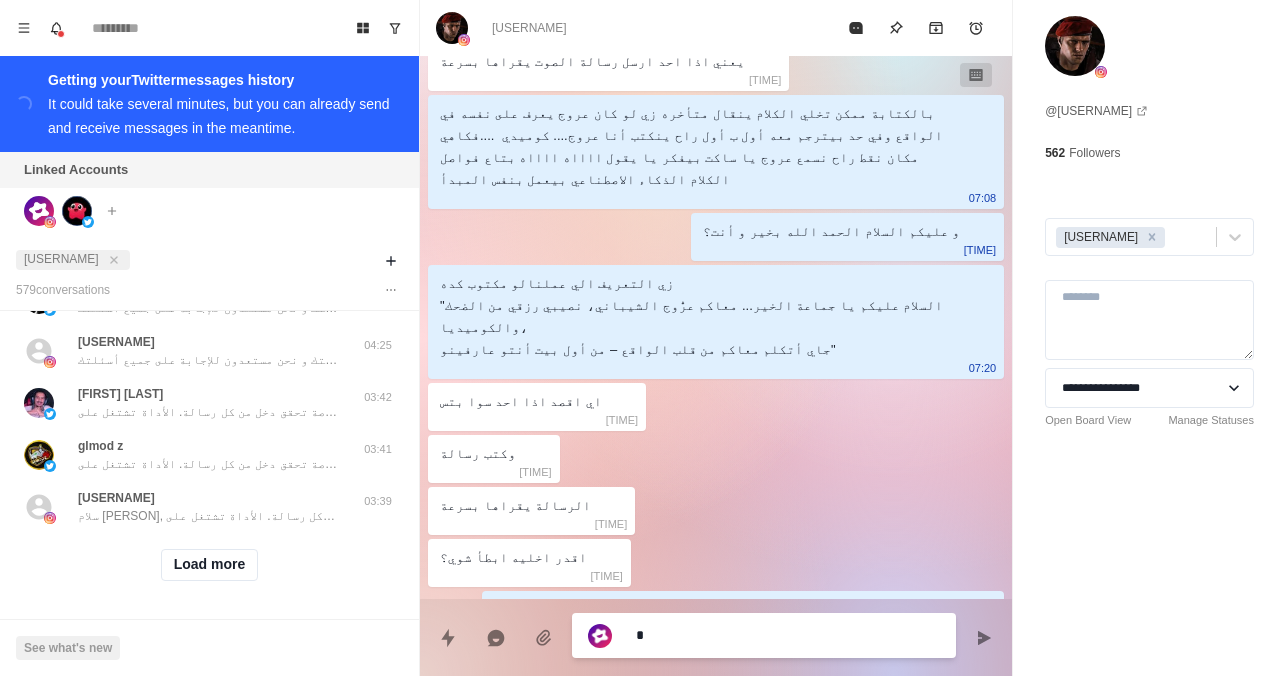 type on "*" 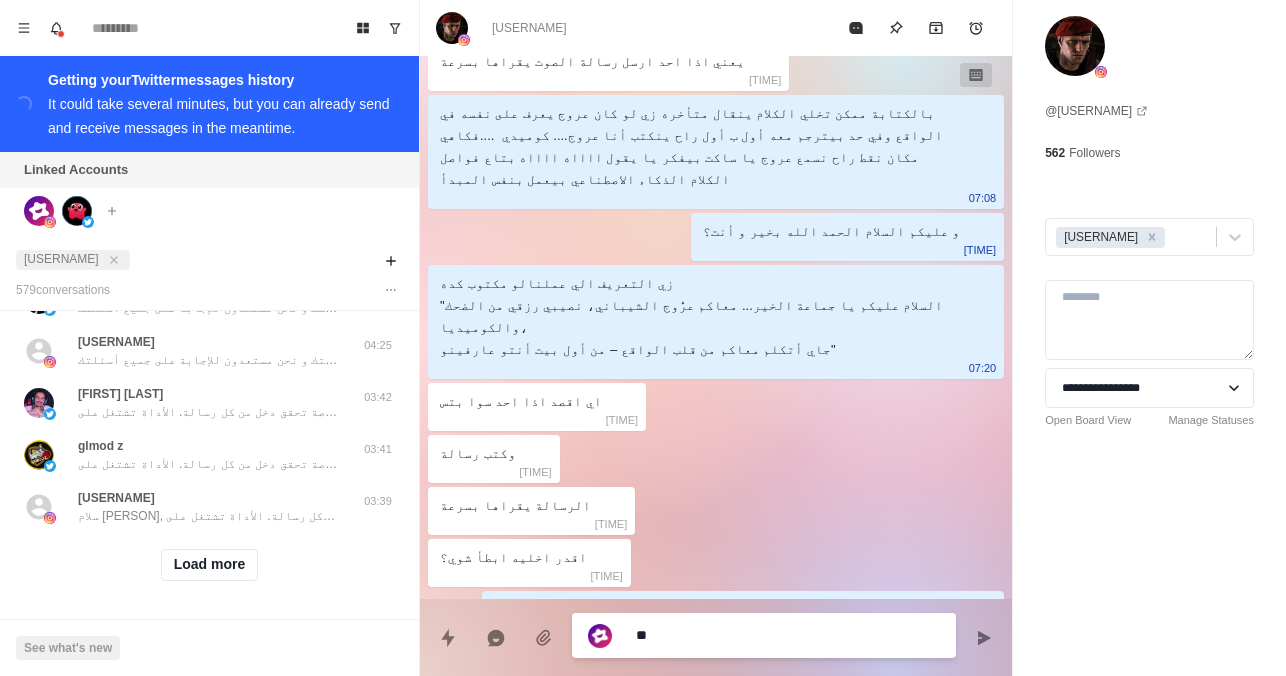 type on "*" 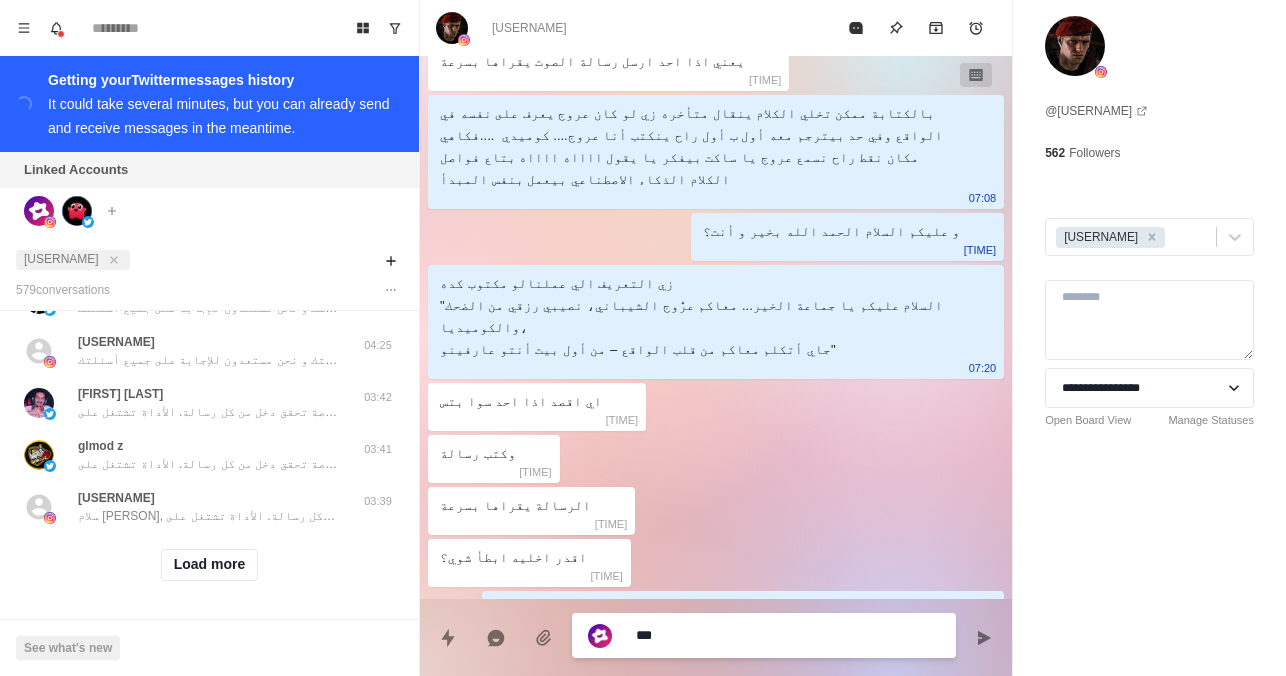 type on "*" 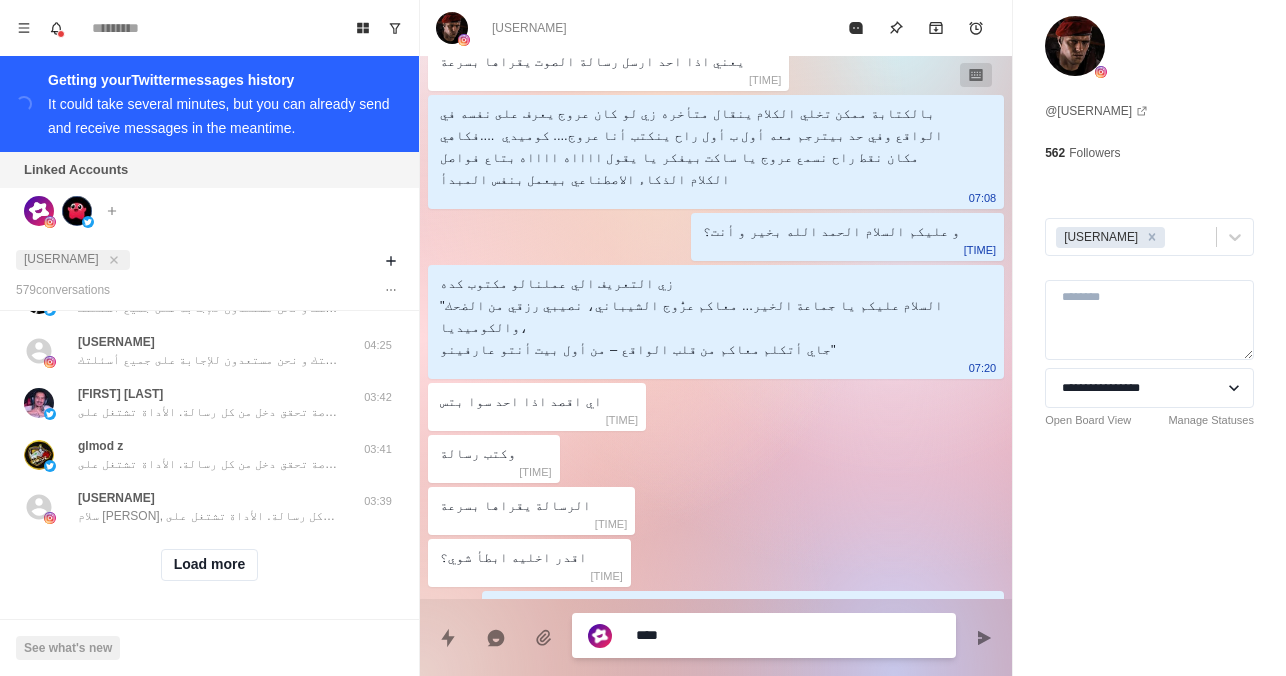 type on "*" 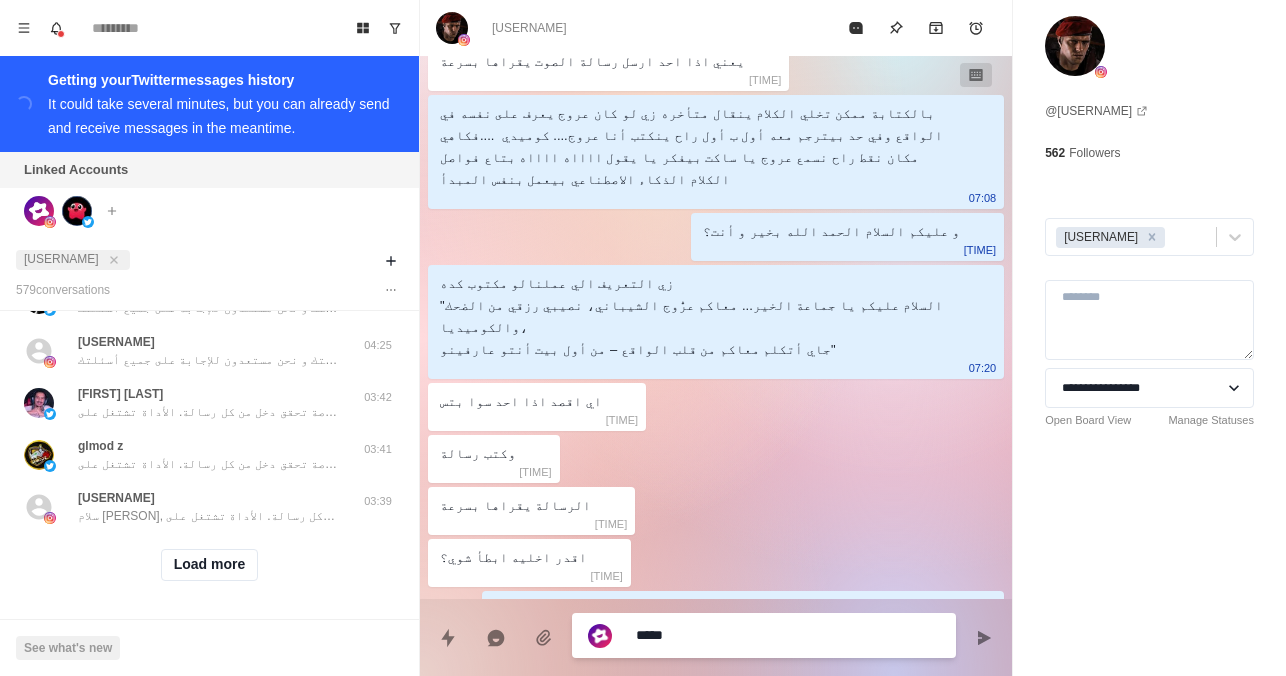 type on "*" 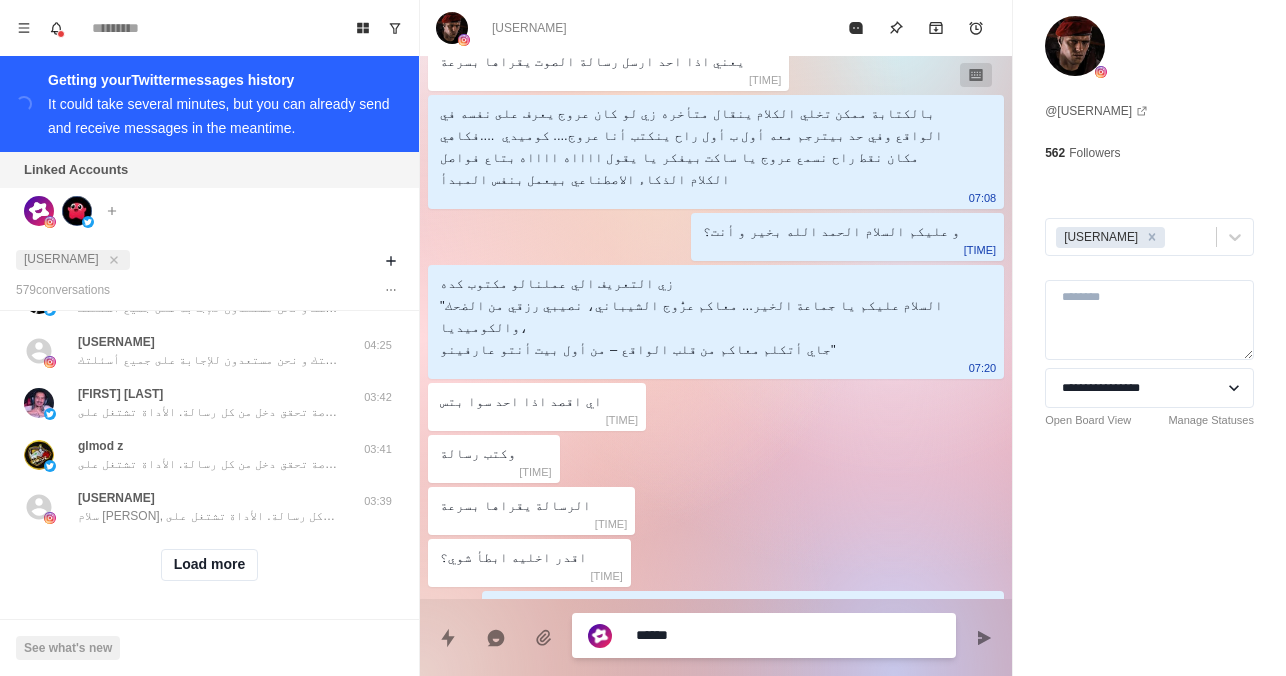 type on "*" 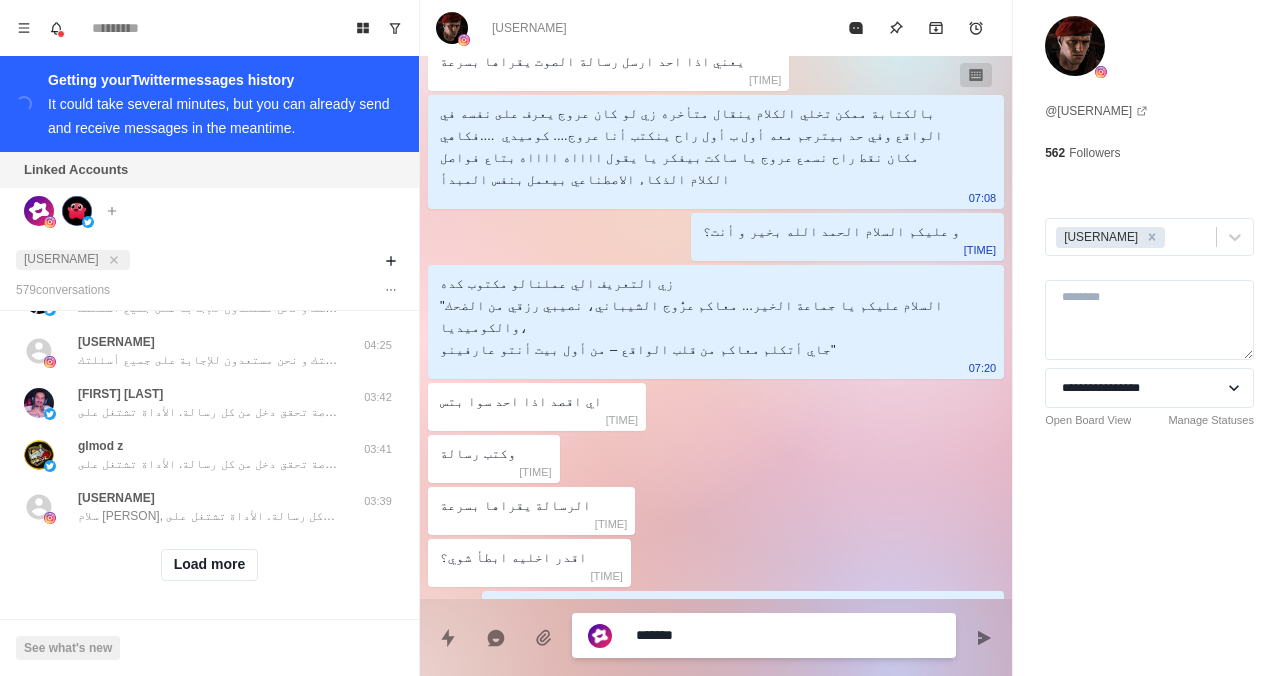 type on "*" 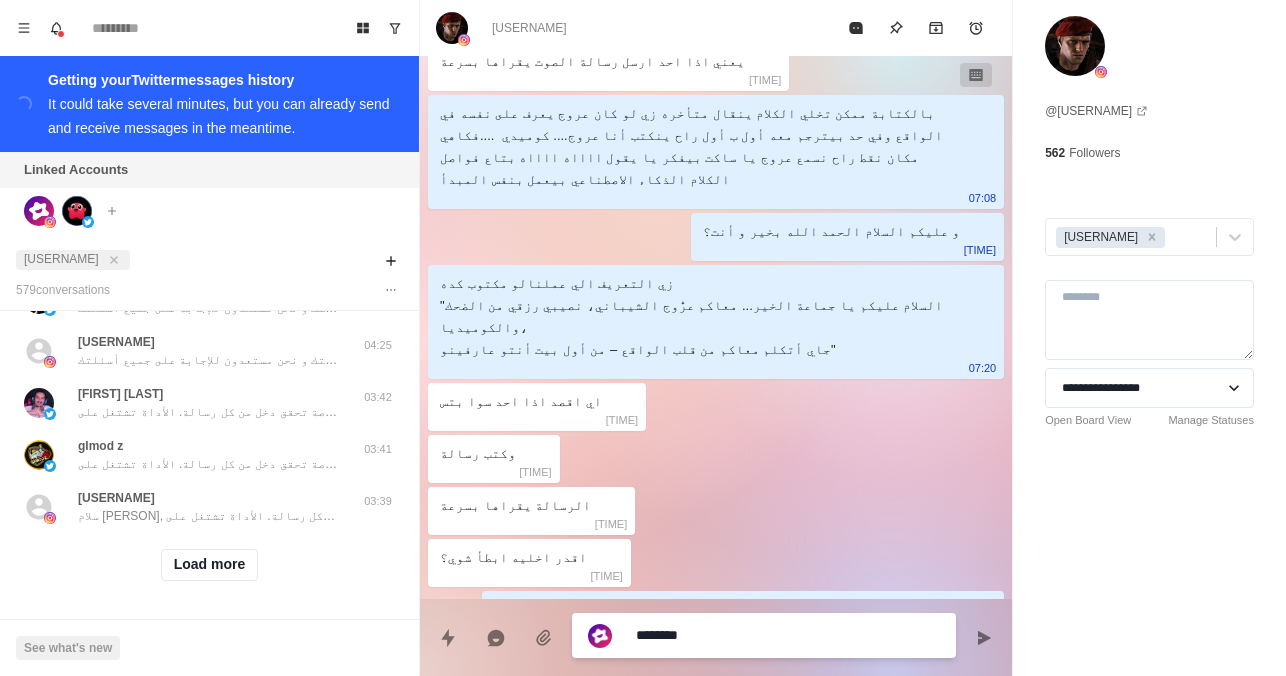 type on "*" 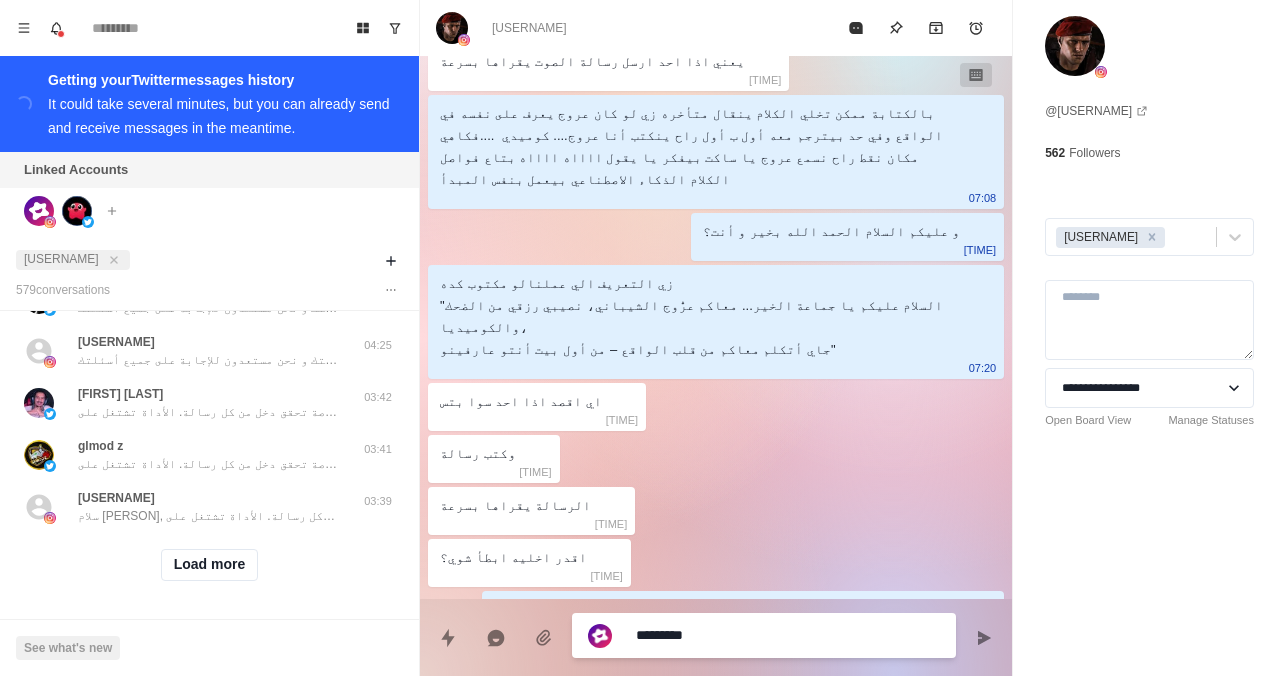 type on "*" 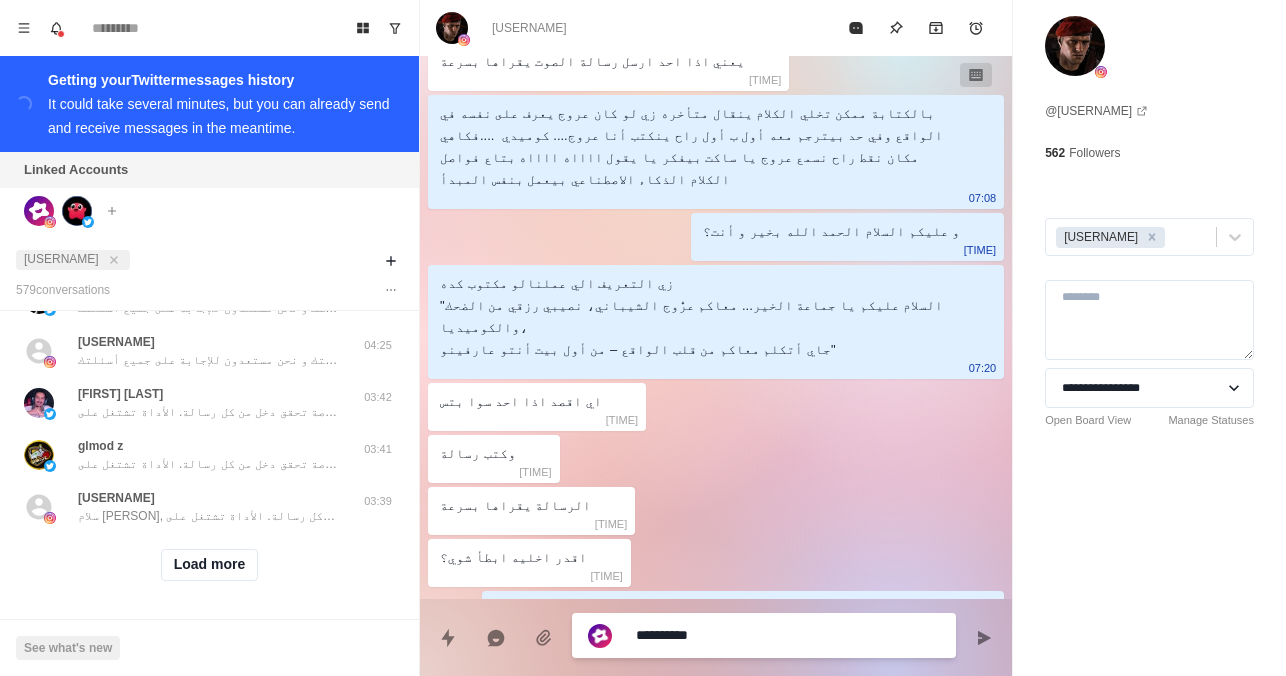 type on "*" 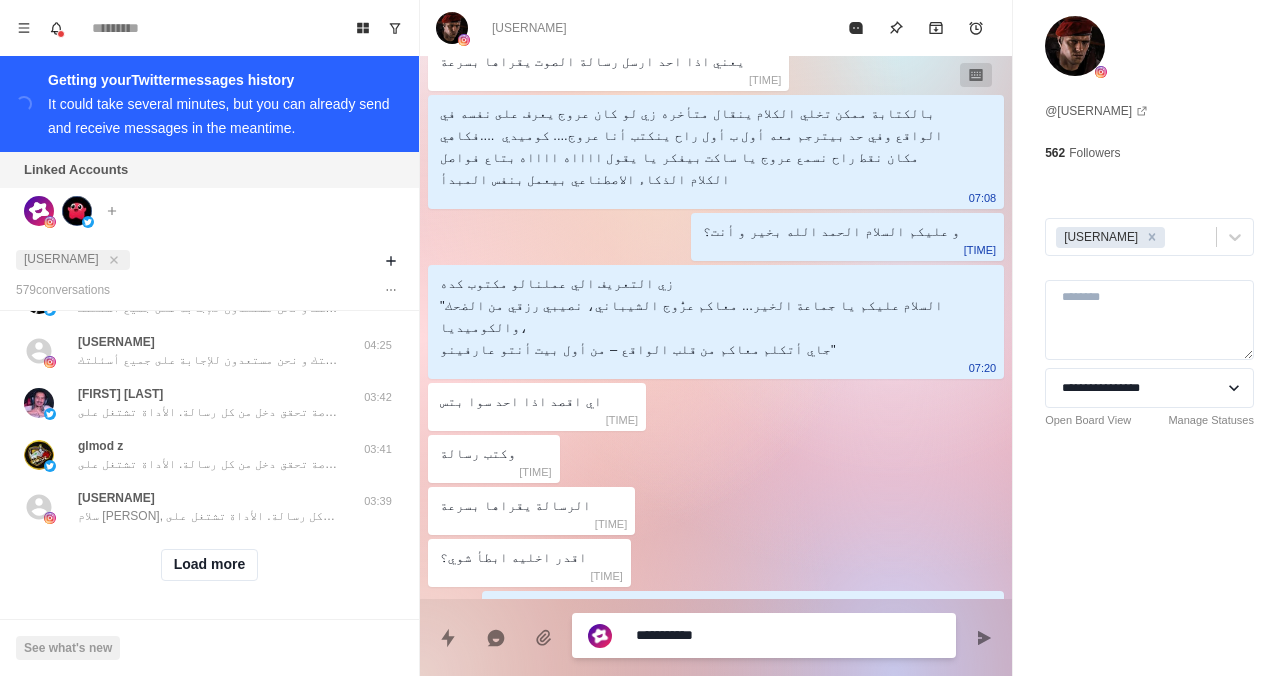type on "*" 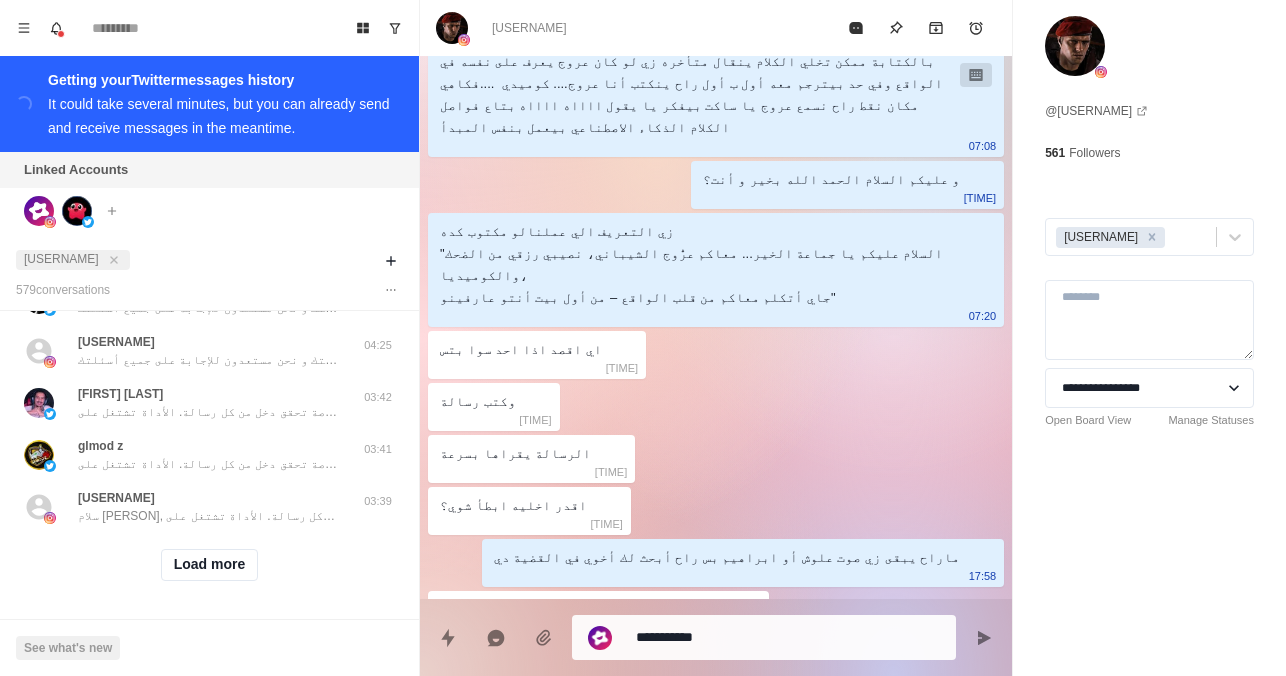 scroll, scrollTop: 2657, scrollLeft: 0, axis: vertical 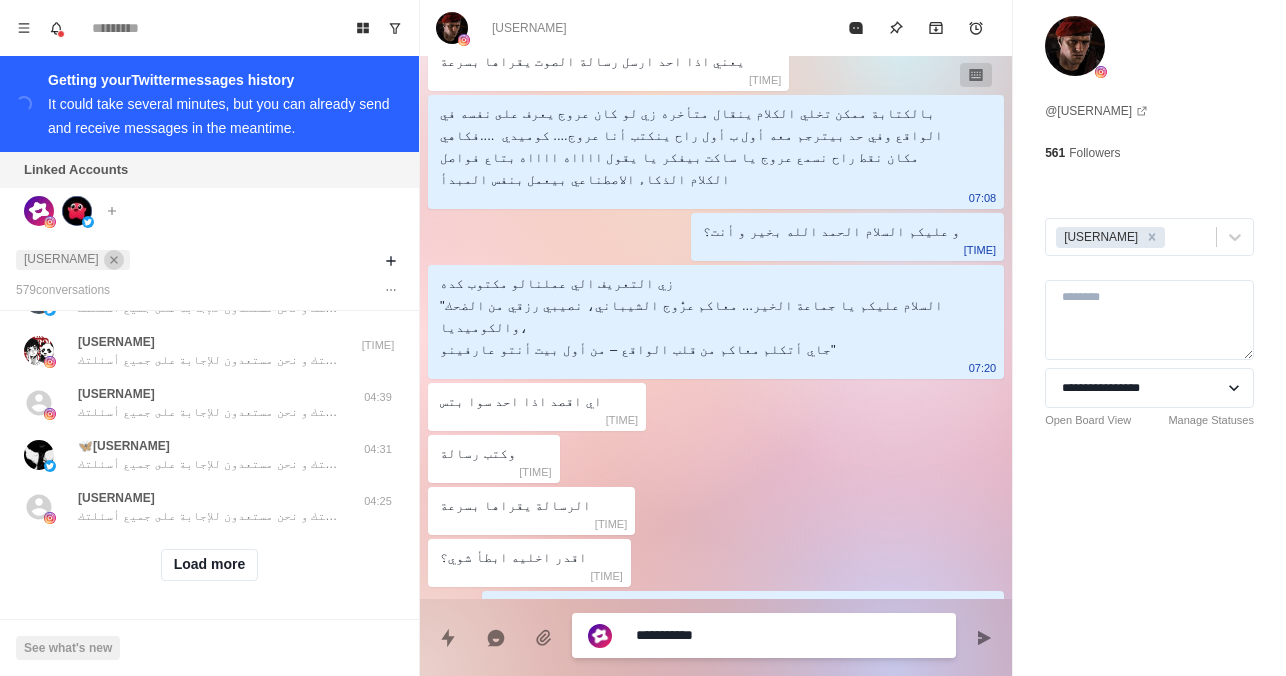 click 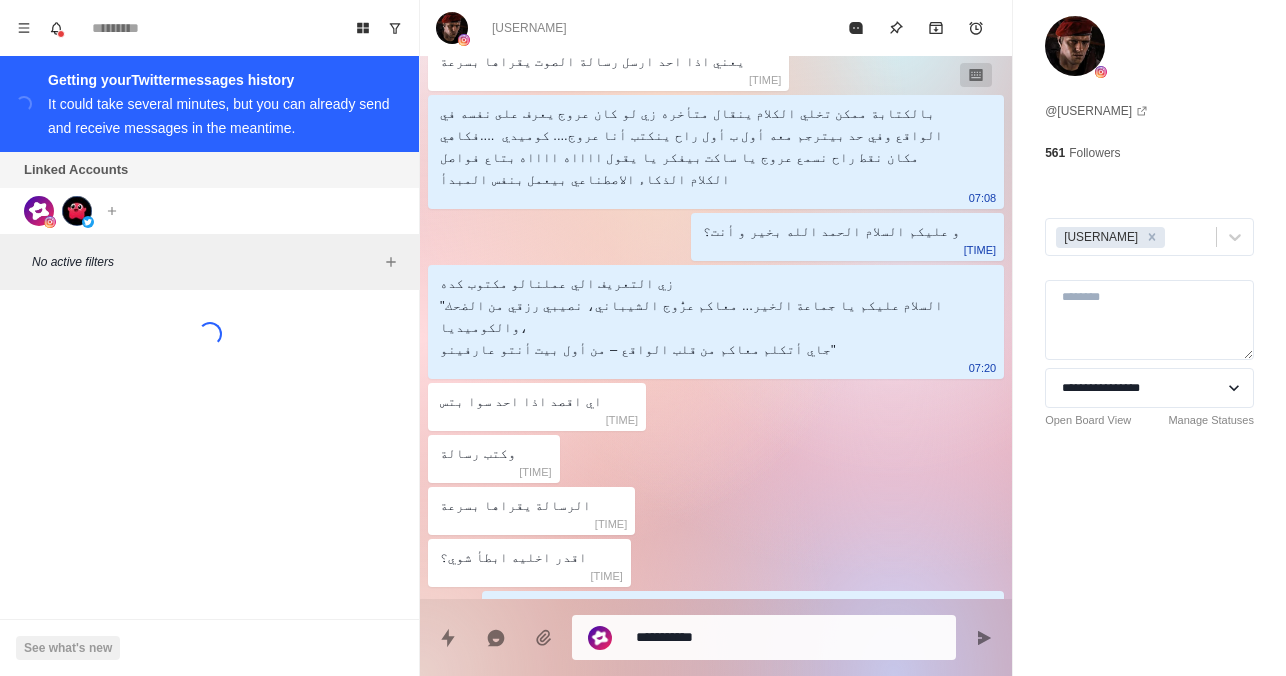 scroll, scrollTop: 0, scrollLeft: 0, axis: both 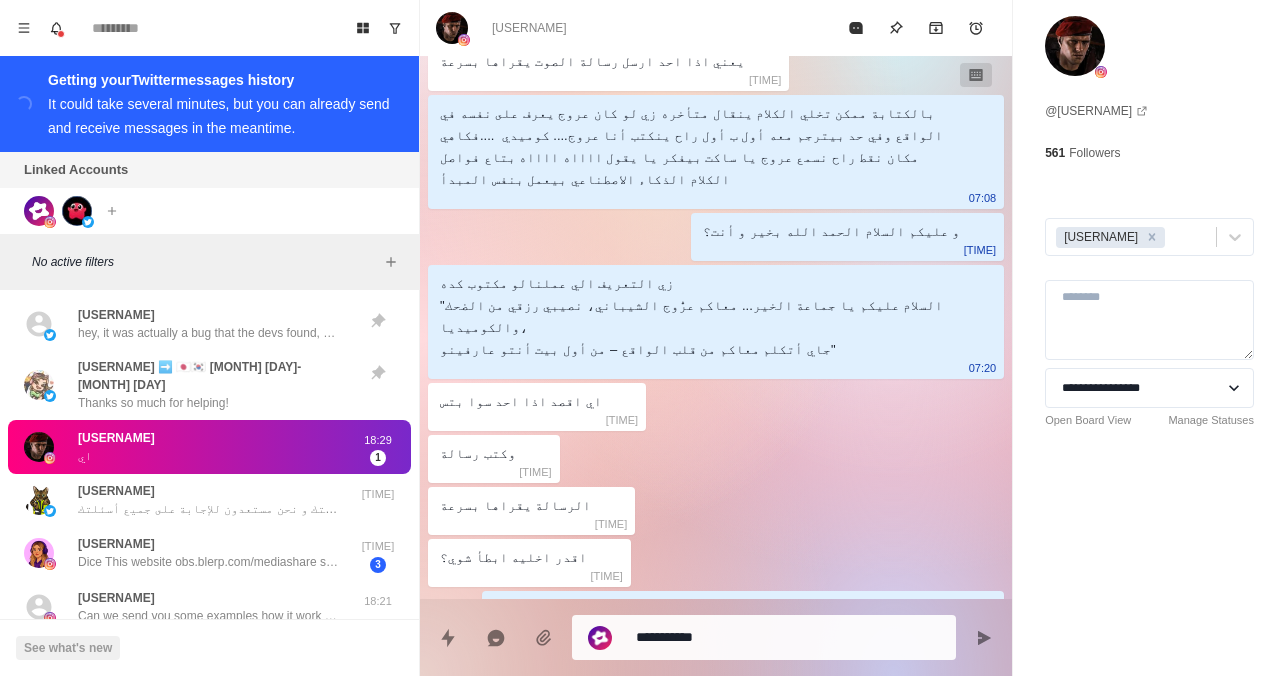 click on "@[USERNAME] اي" at bounding box center [188, 447] 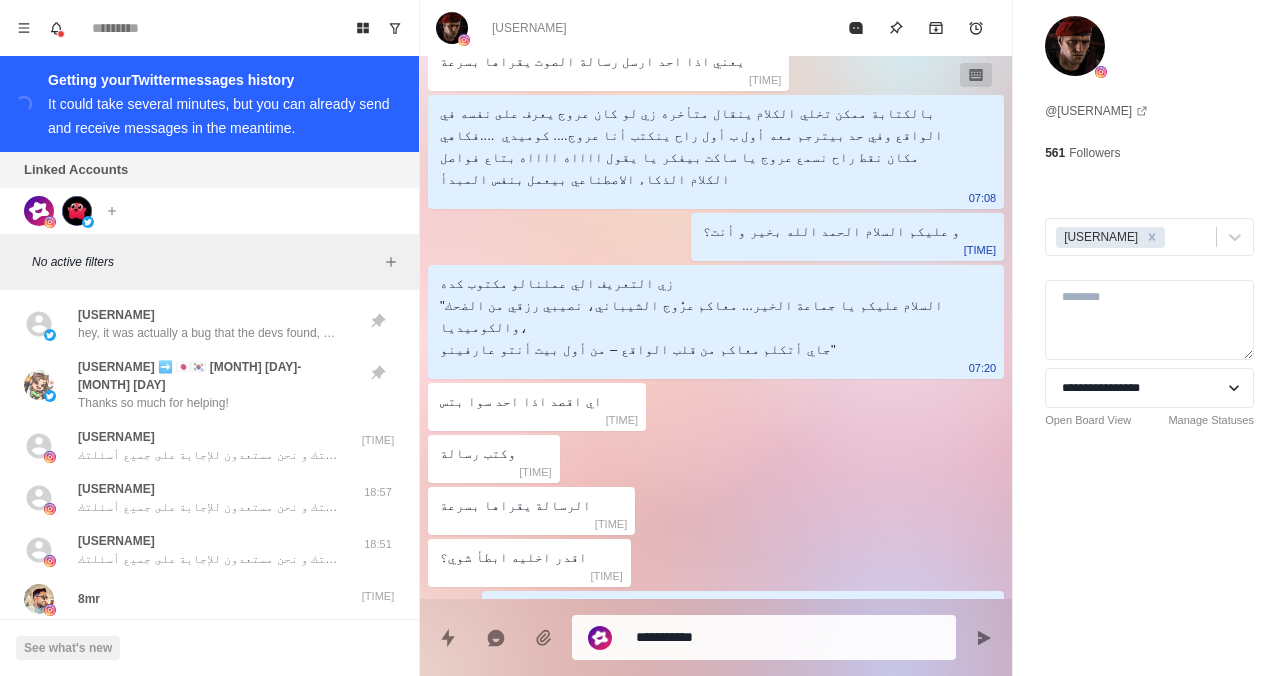 type on "*" 